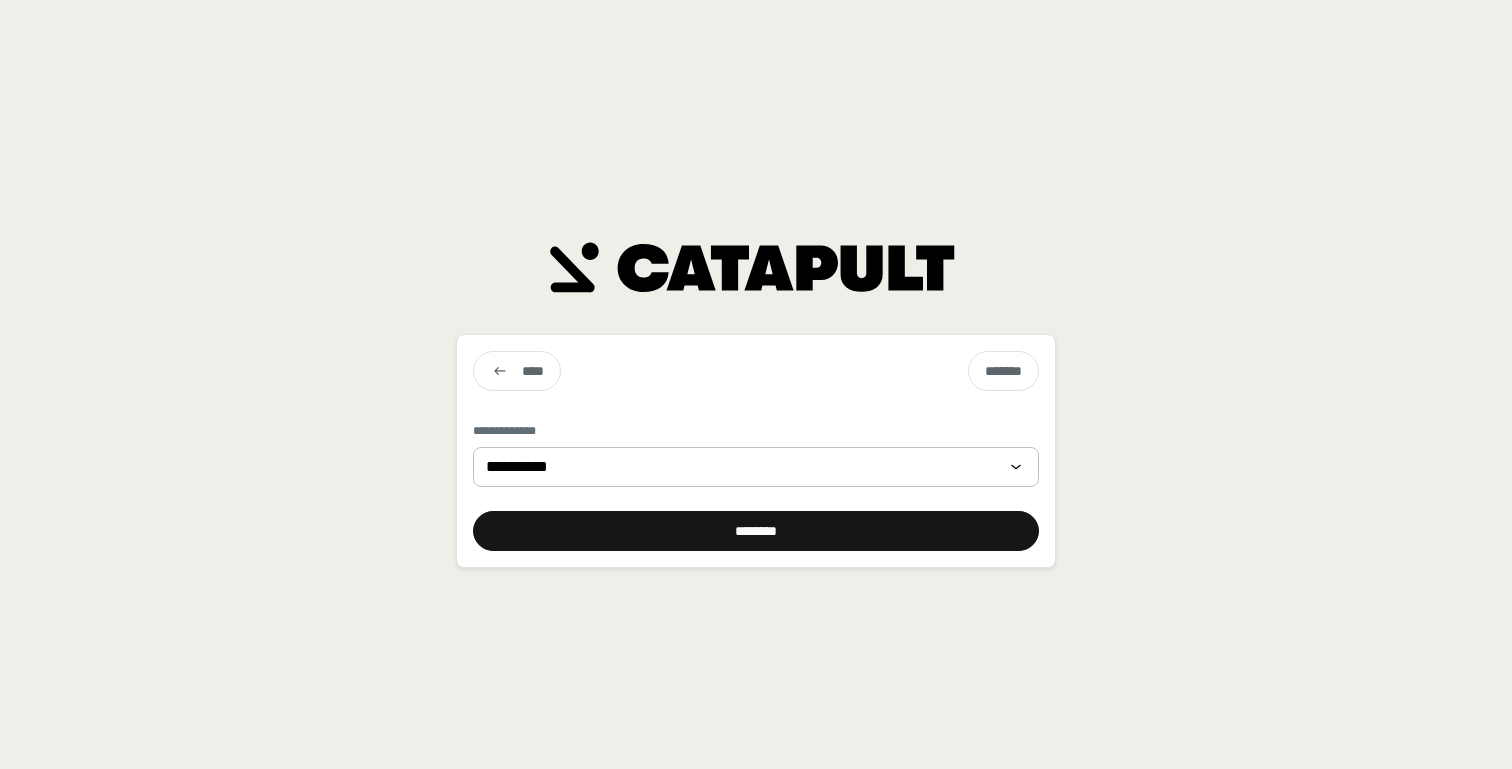 scroll, scrollTop: 0, scrollLeft: 0, axis: both 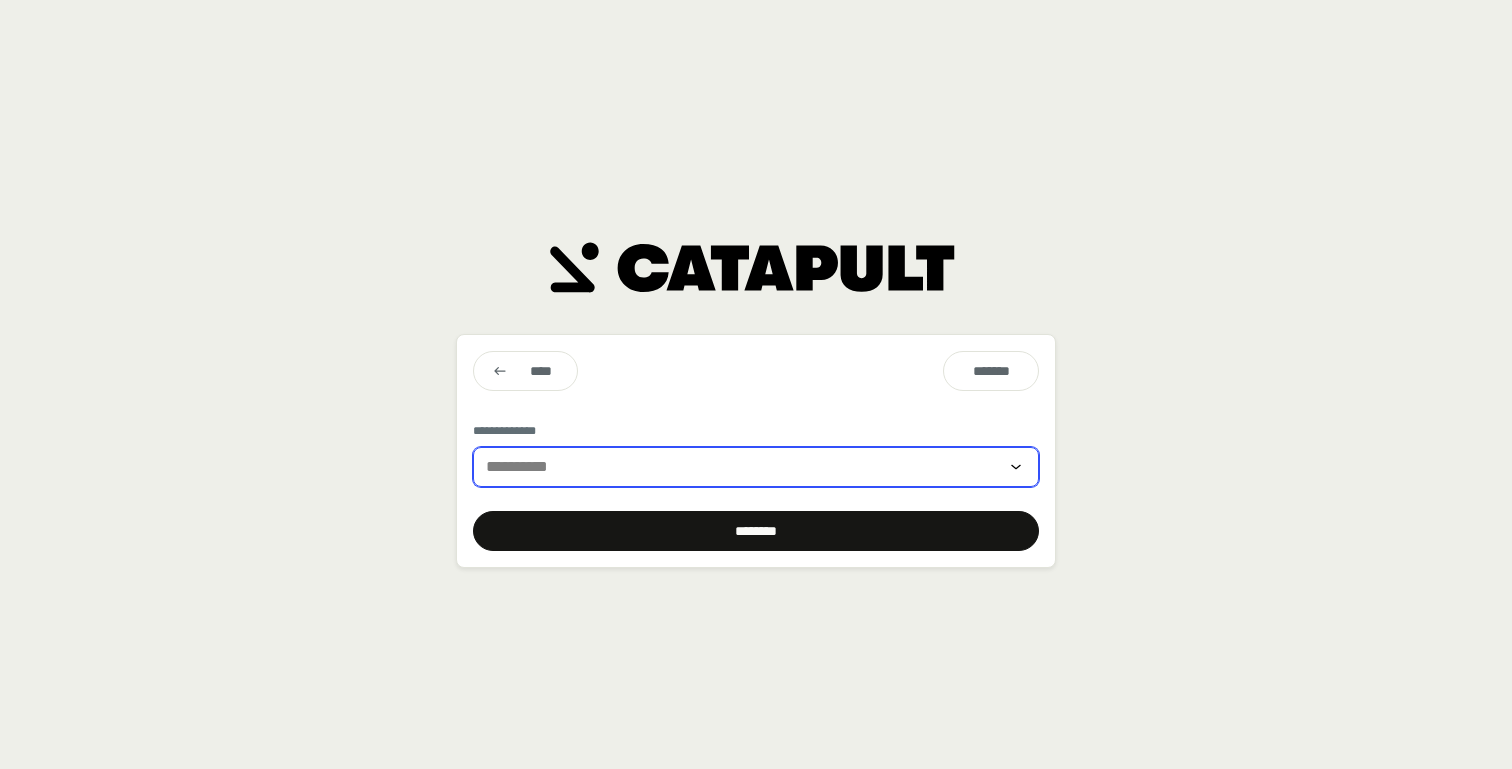 click at bounding box center (742, 467) 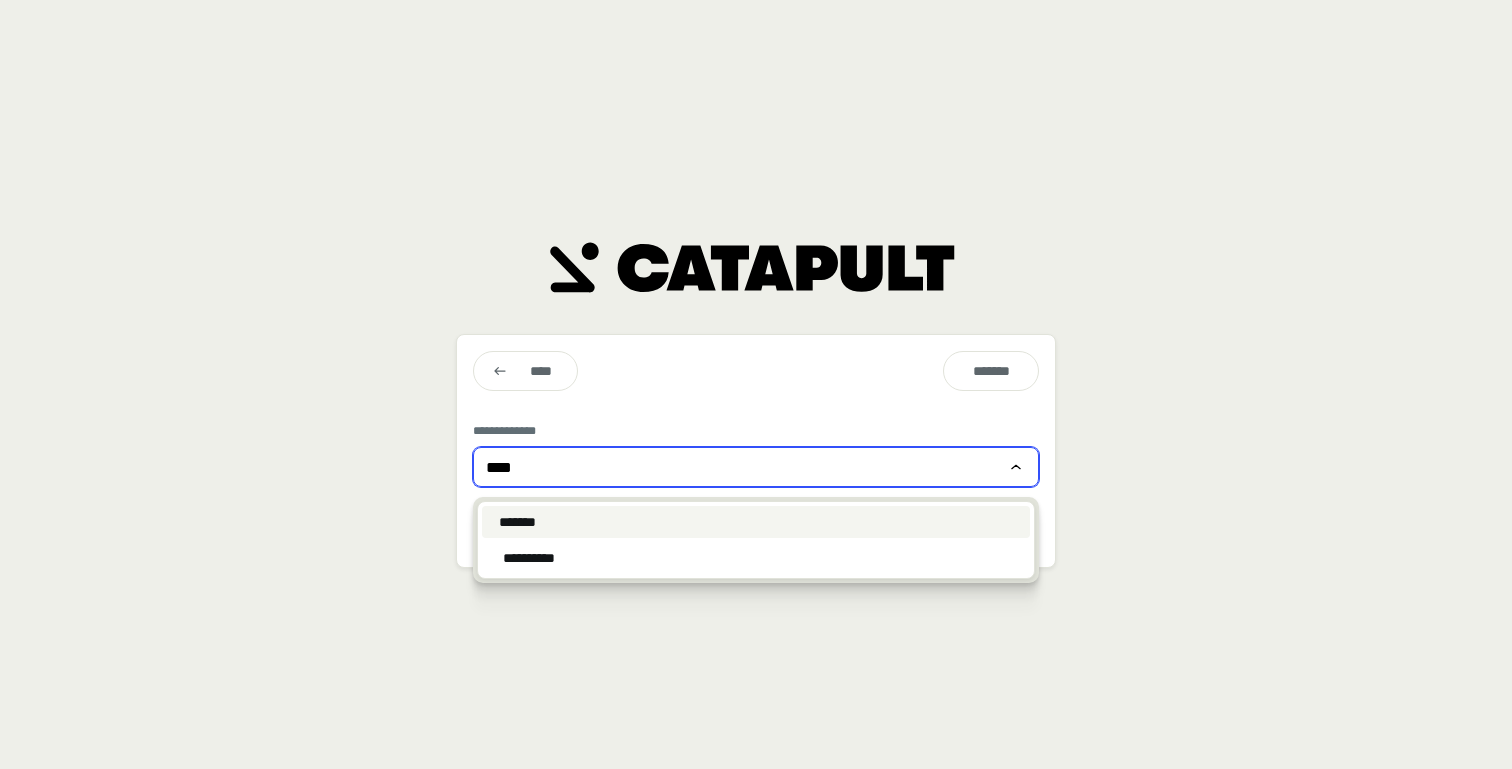 type on "****" 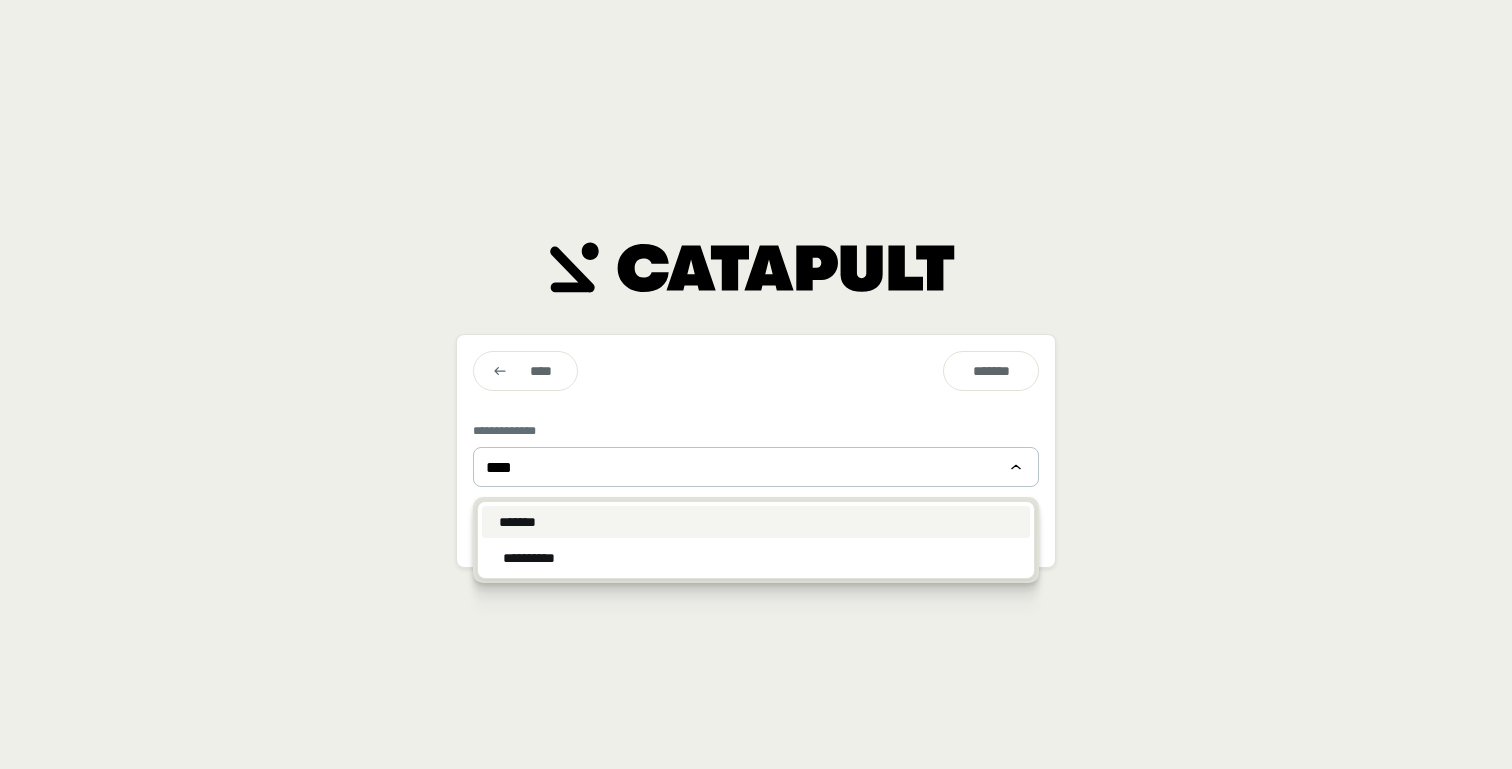 click on "*******" at bounding box center (756, 522) 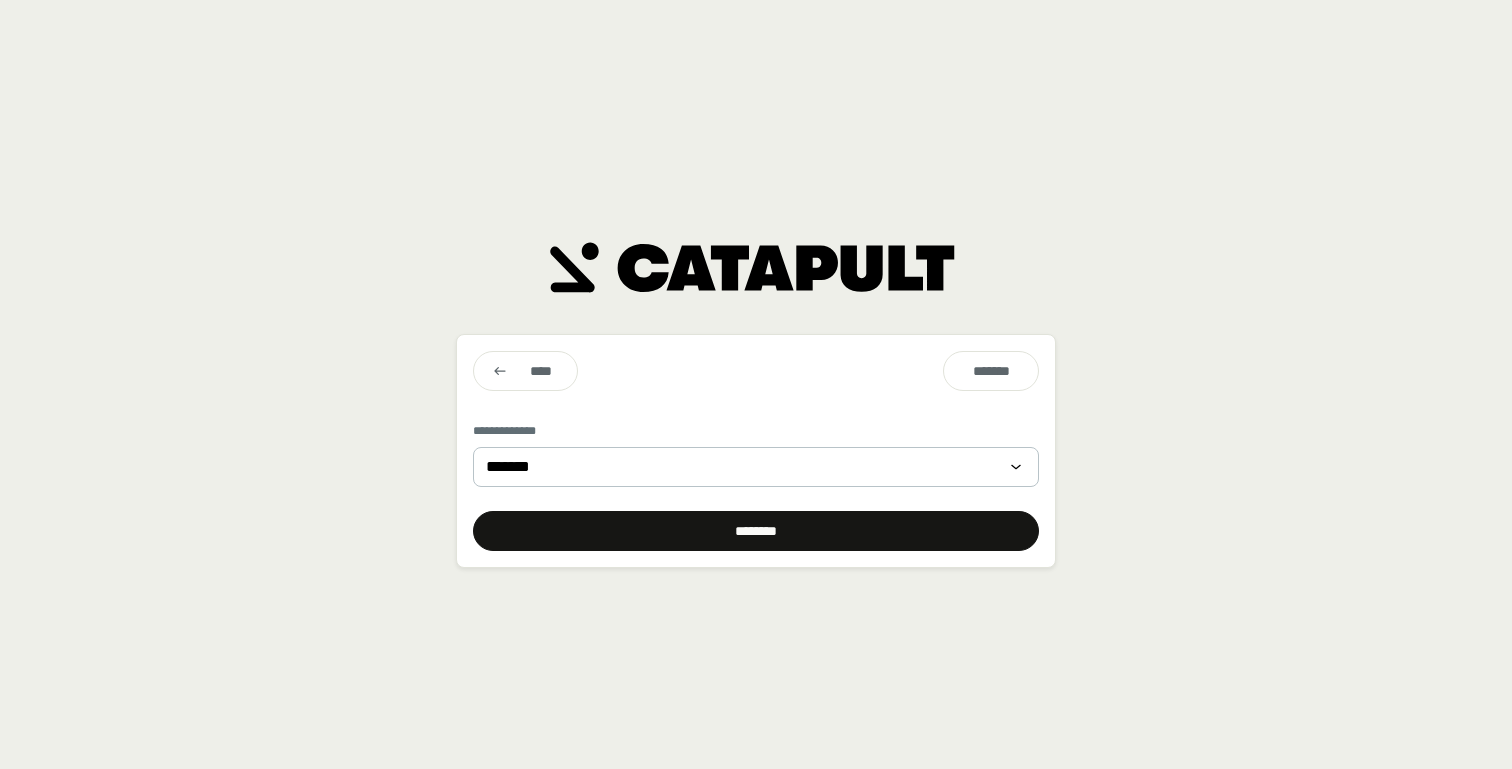 click at bounding box center (756, 531) 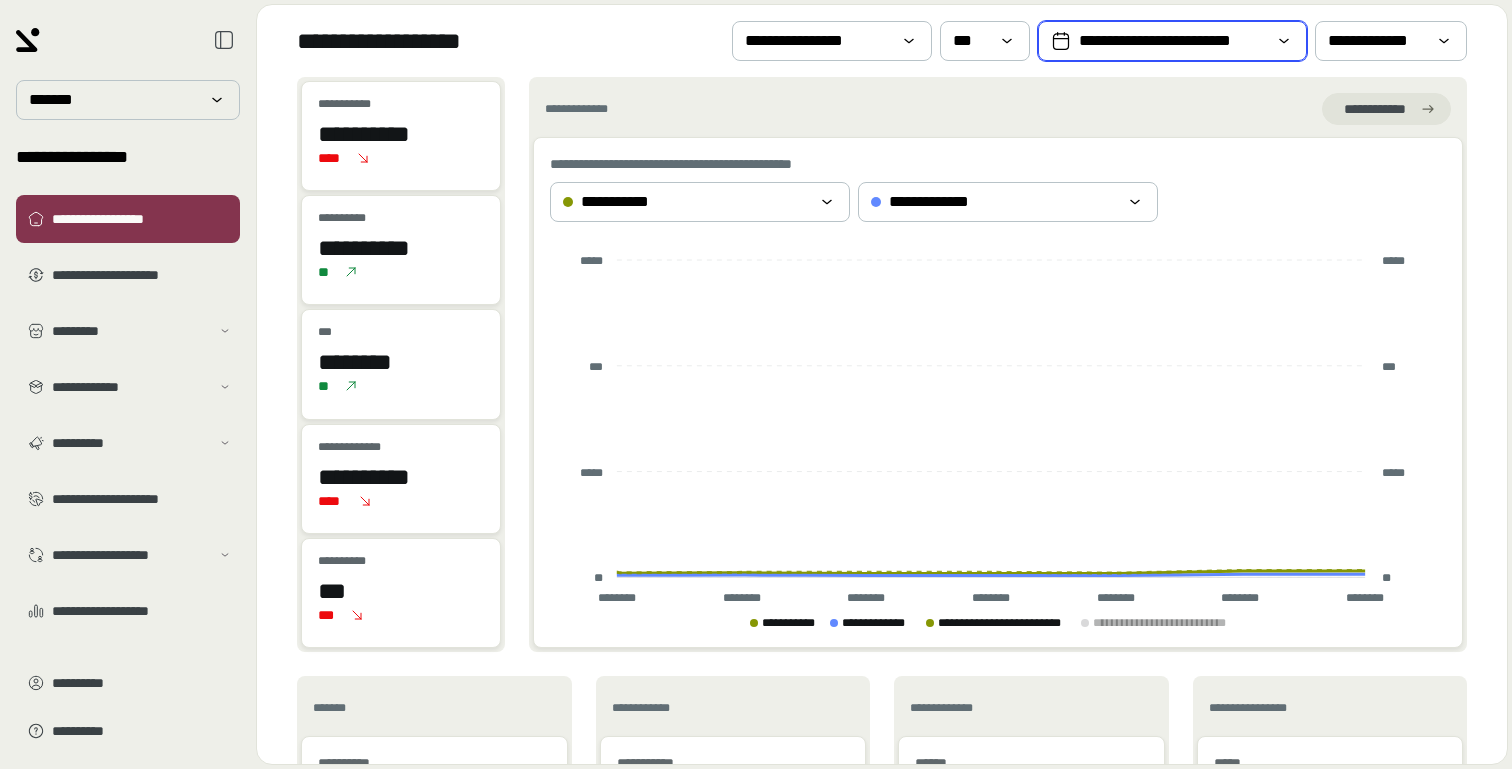 click on "**********" at bounding box center [1172, 41] 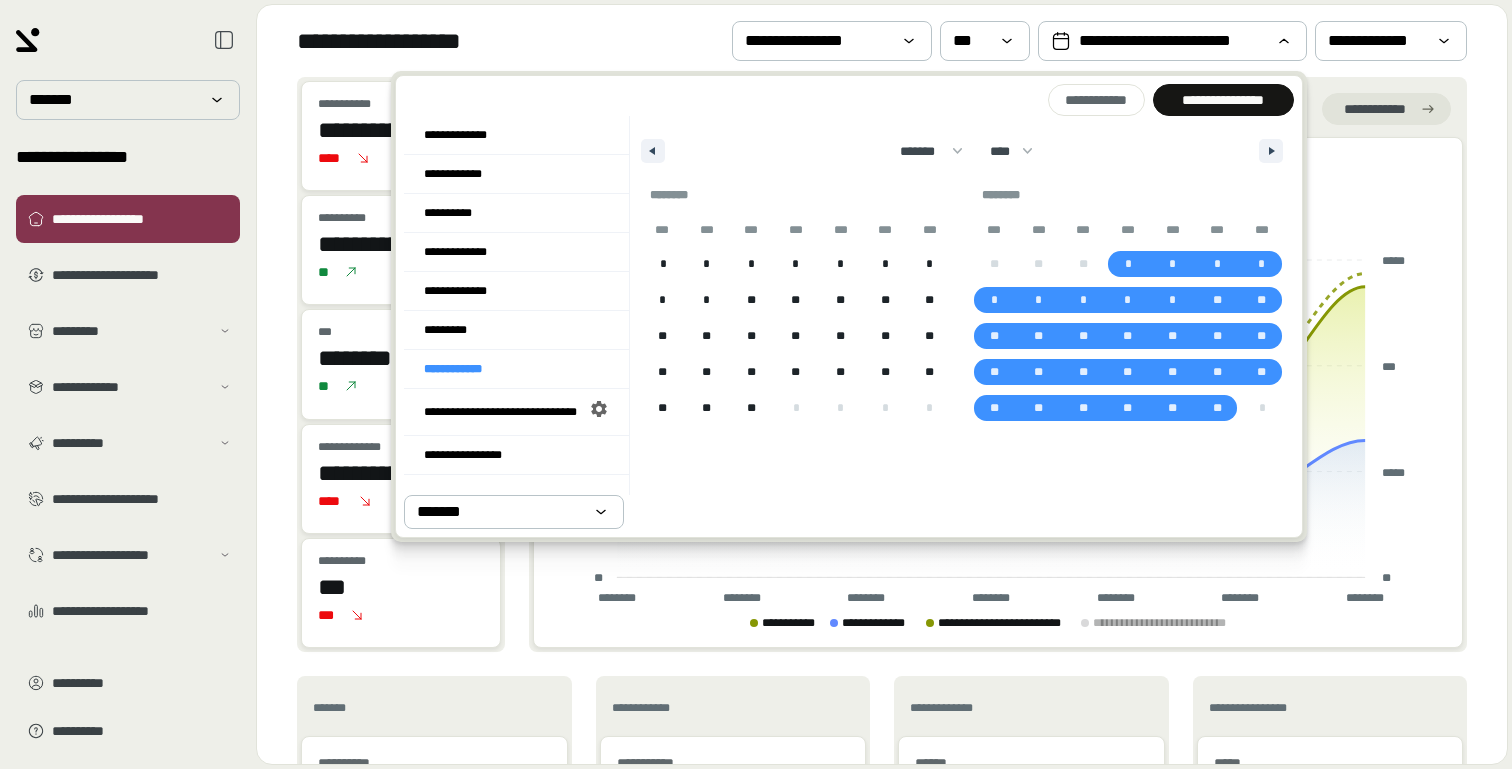 click on "******* ******** ***** ***** *** **** **** ****** ********* ******* ******** ******** **** **** **** **** **** **** **** **** **** **** **** **** **** **** **** **** **** **** **** **** **** **** **** **** **** **** **** **** **** **** **** **** **** **** **** **** **** **** **** **** **** **** **** **** **** **** **** **** **** **** **** **** **** **** **** **** **** **** **** **** **** **** **** **** **** **** **** **** **** **** **** **** **** **** **** **** **** **** **** **** **** **** **** **** **** **** **** **** **** **** **** **** **** **** **** **** **** **** **** **** ****" at bounding box center [962, 146] 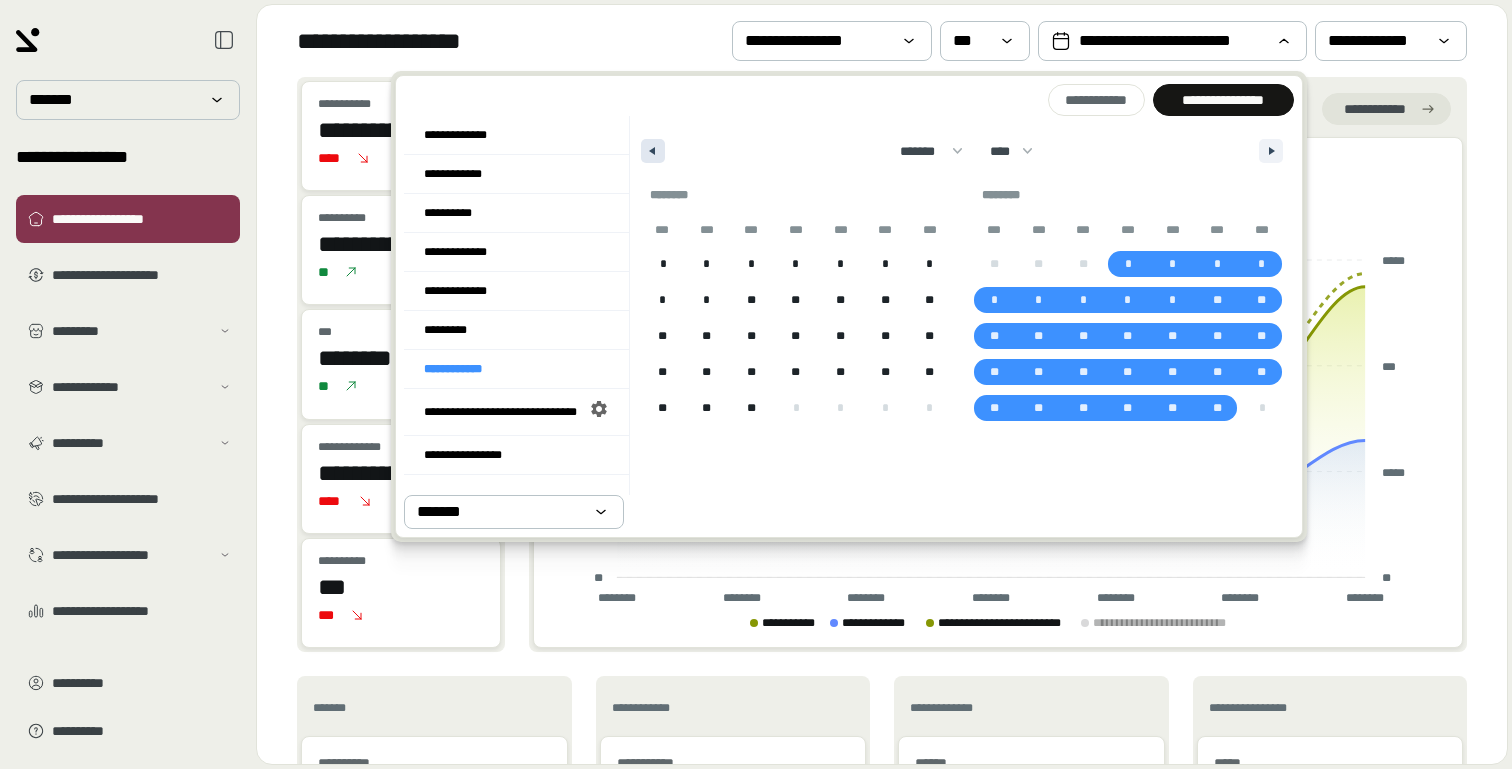 click at bounding box center [653, 151] 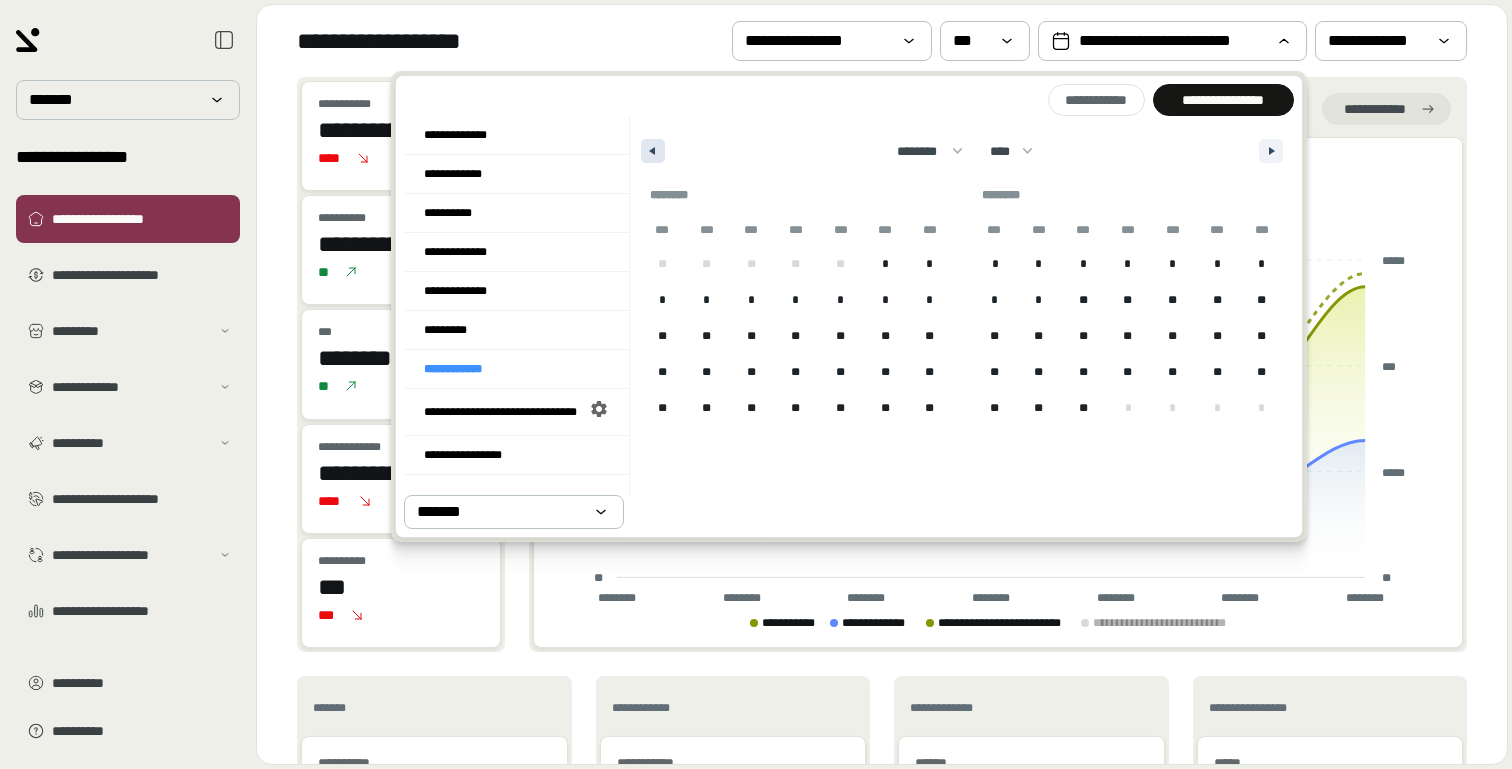click at bounding box center (653, 151) 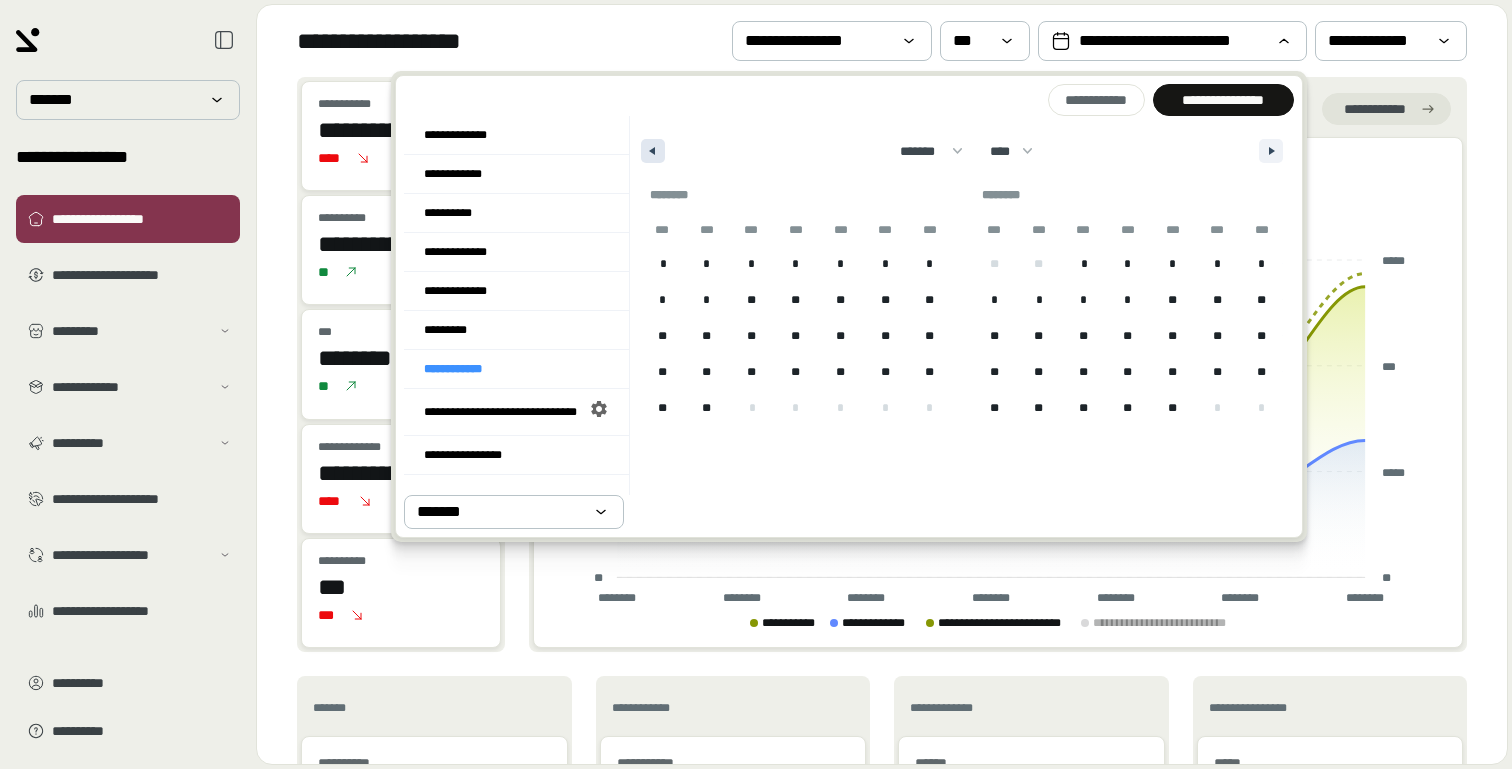 click at bounding box center [653, 151] 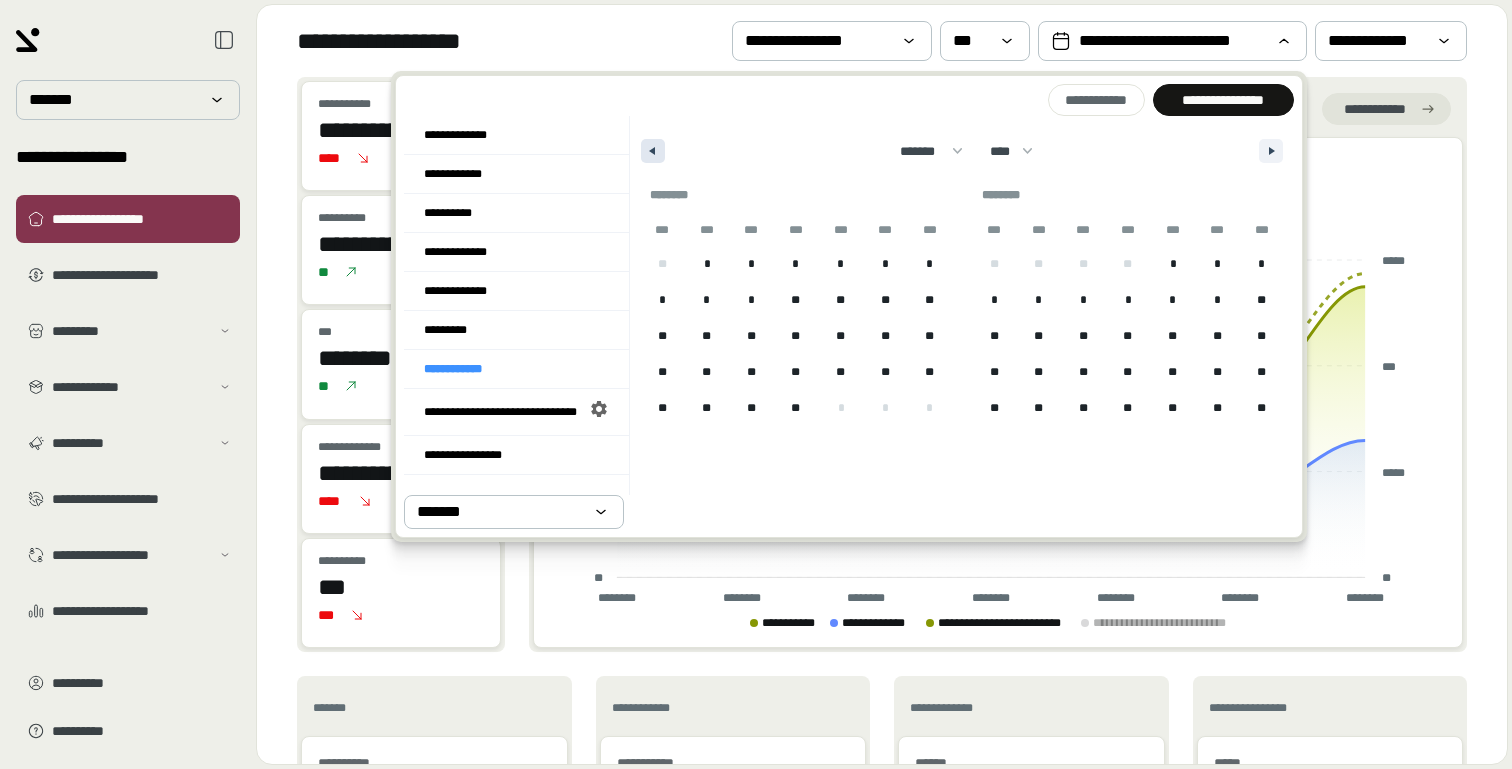 click at bounding box center [653, 151] 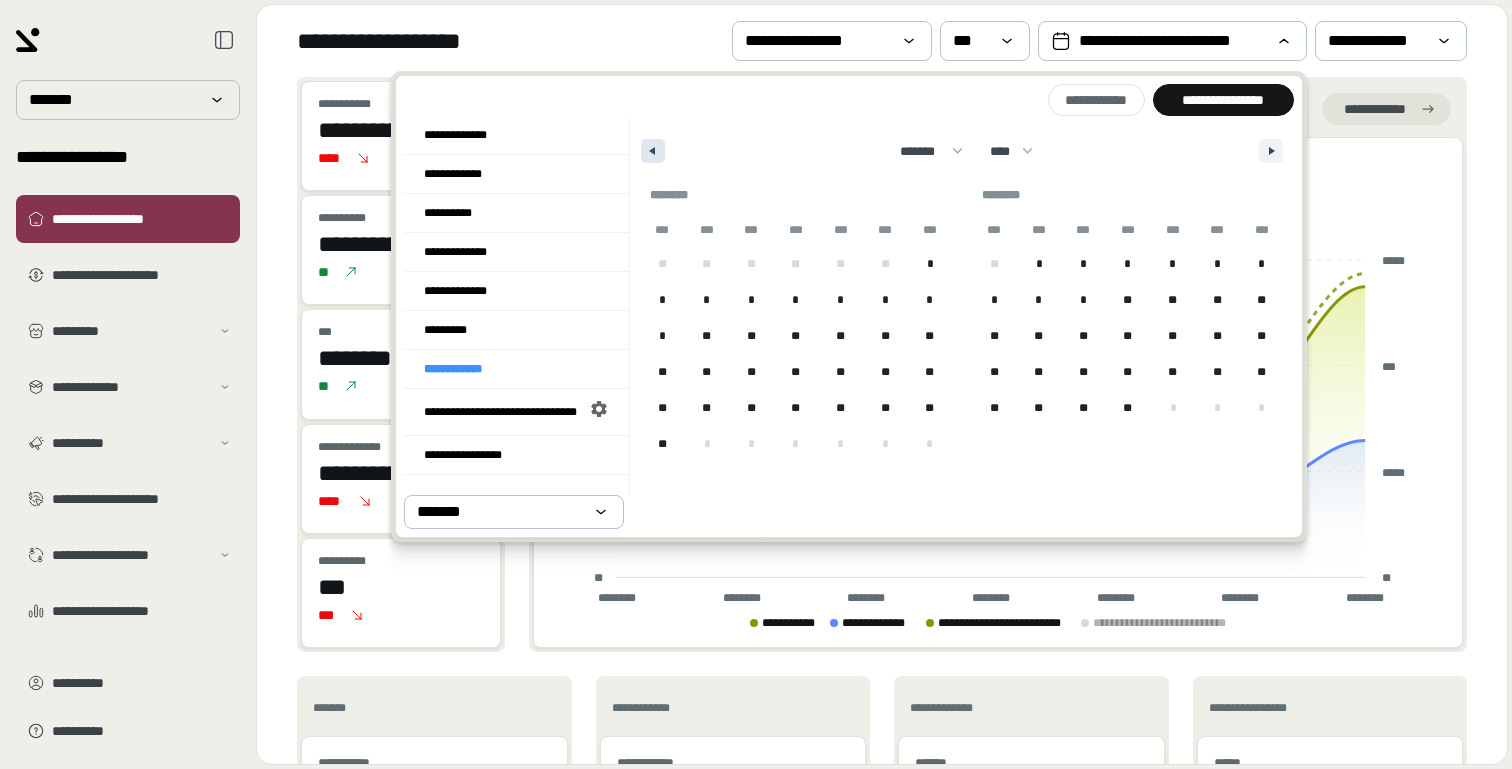click at bounding box center (653, 151) 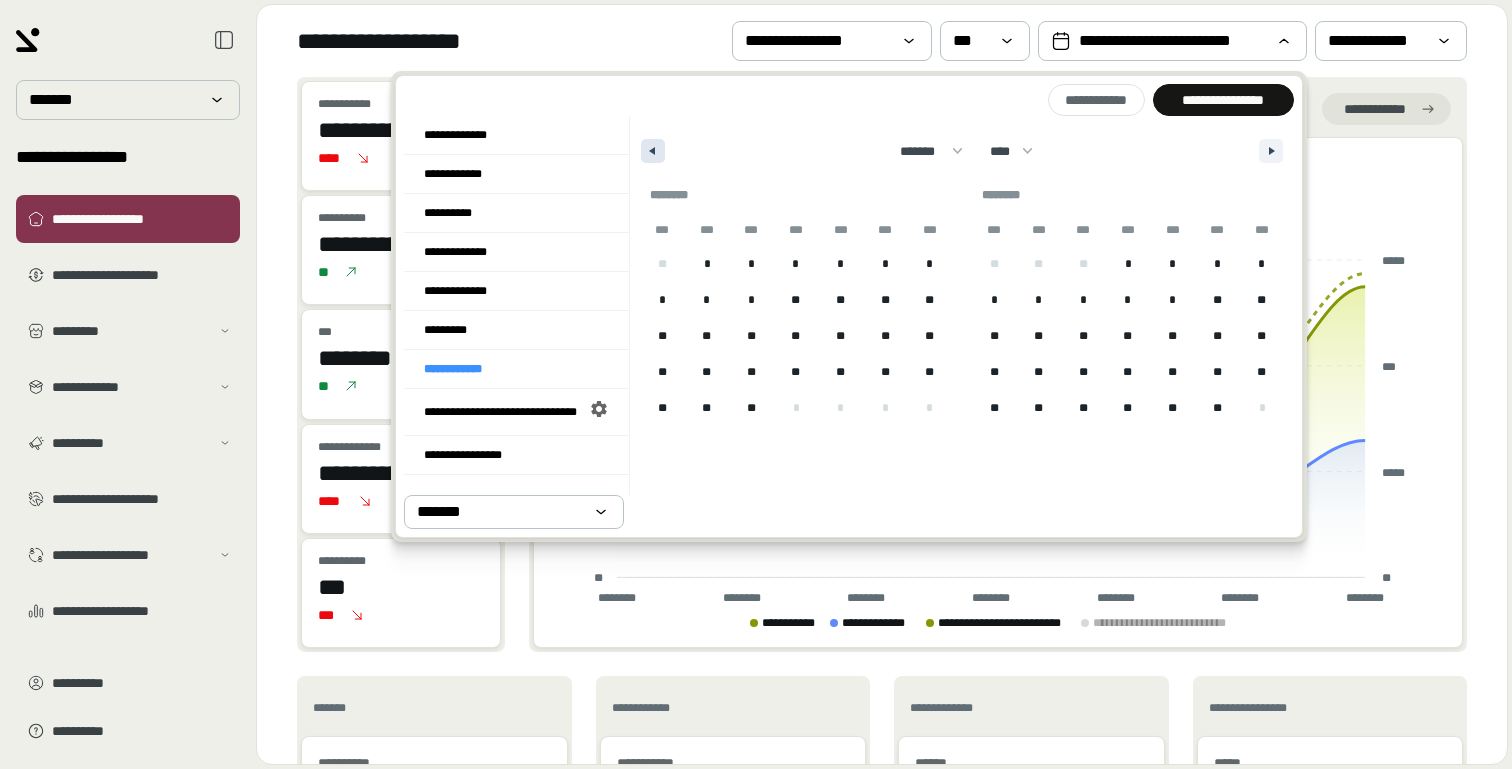 click at bounding box center (653, 151) 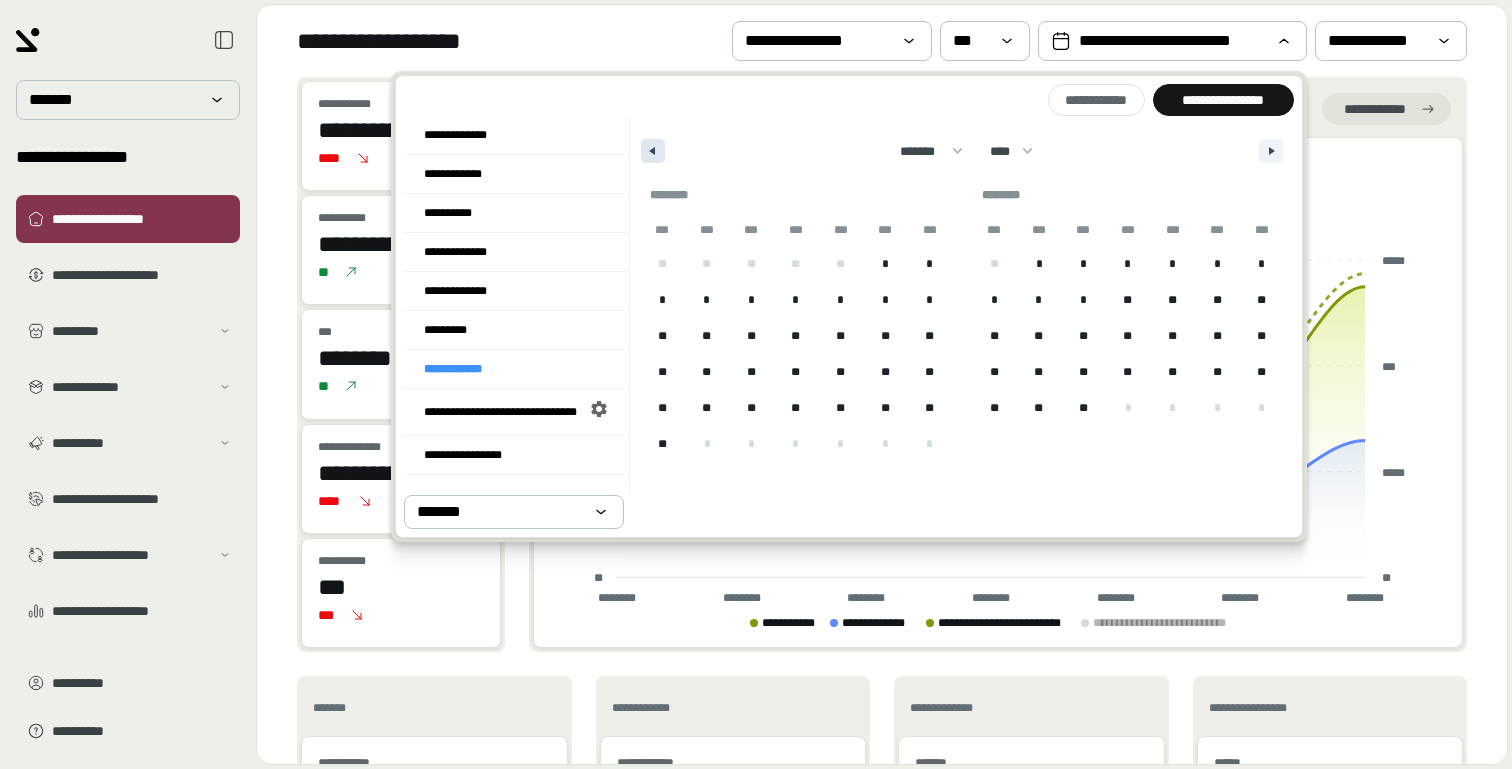 click at bounding box center [653, 151] 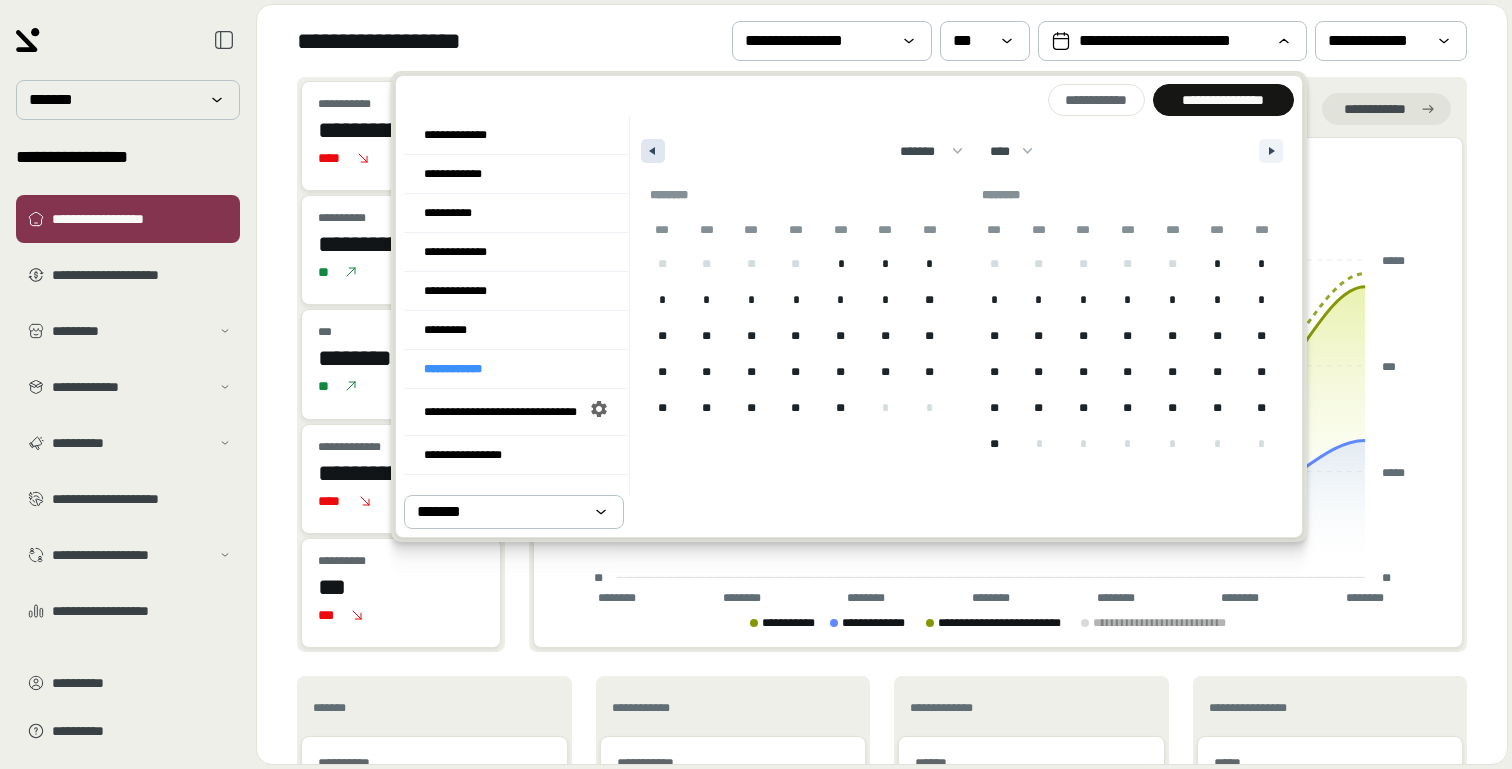 click at bounding box center (653, 151) 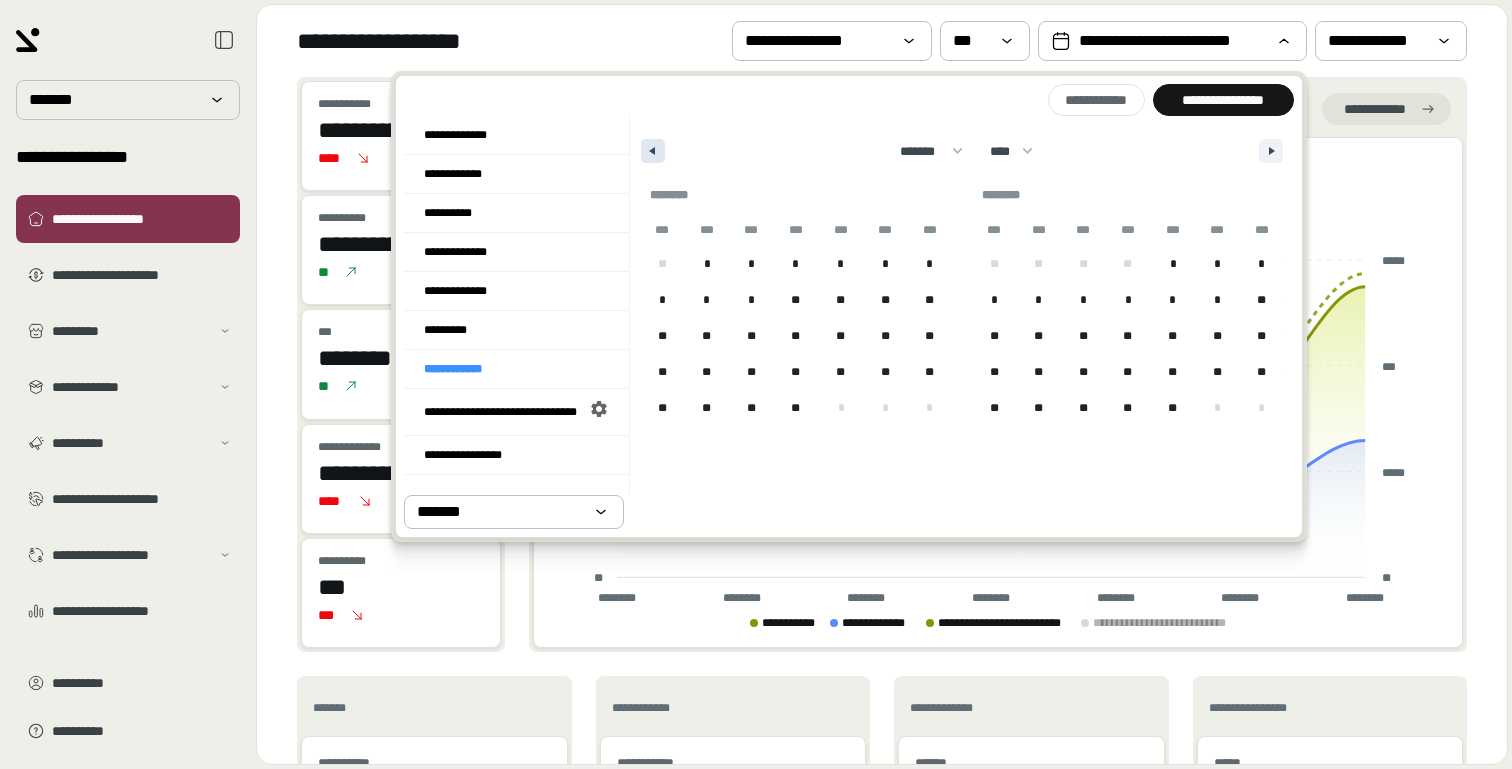 click at bounding box center (653, 151) 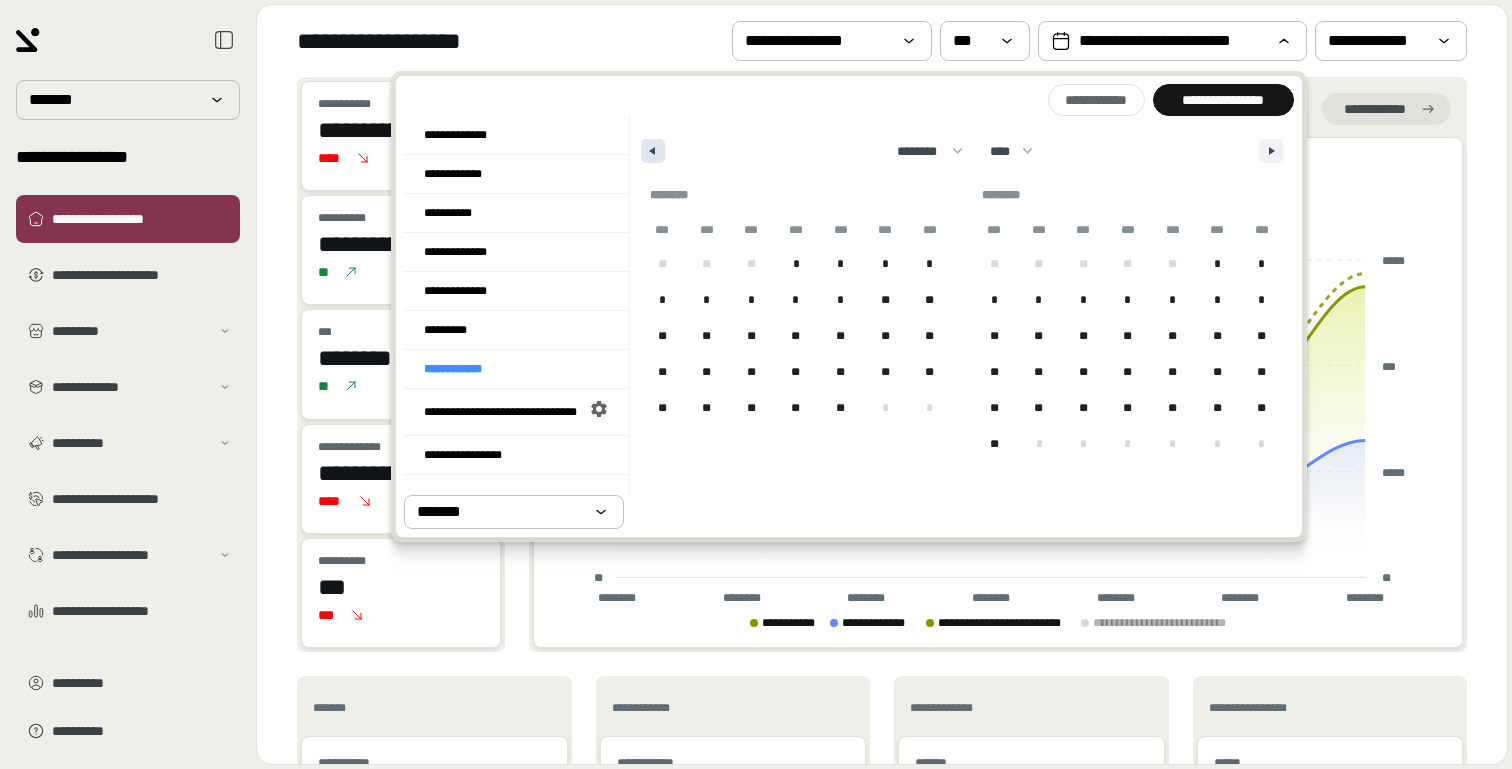 click at bounding box center [653, 151] 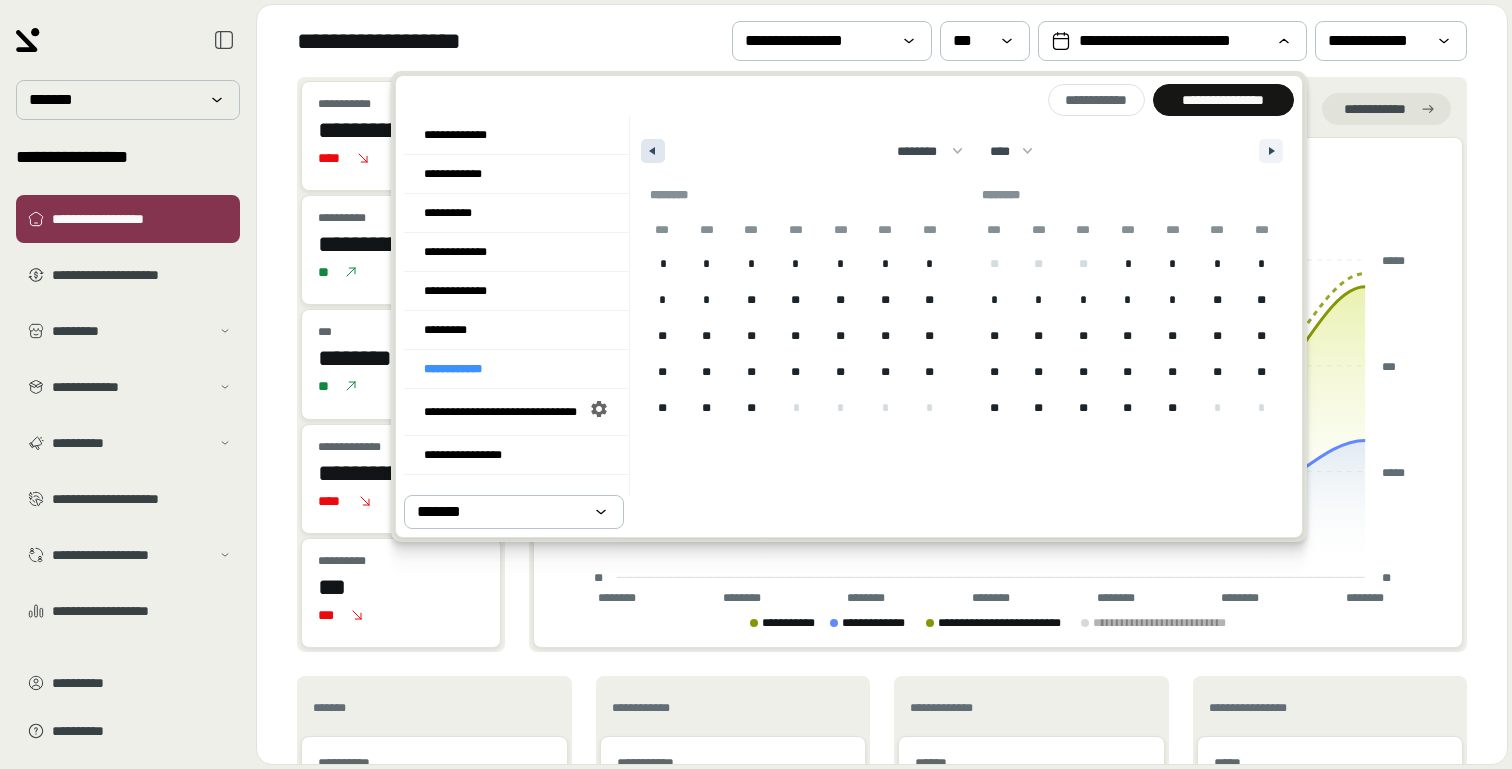 click at bounding box center (653, 151) 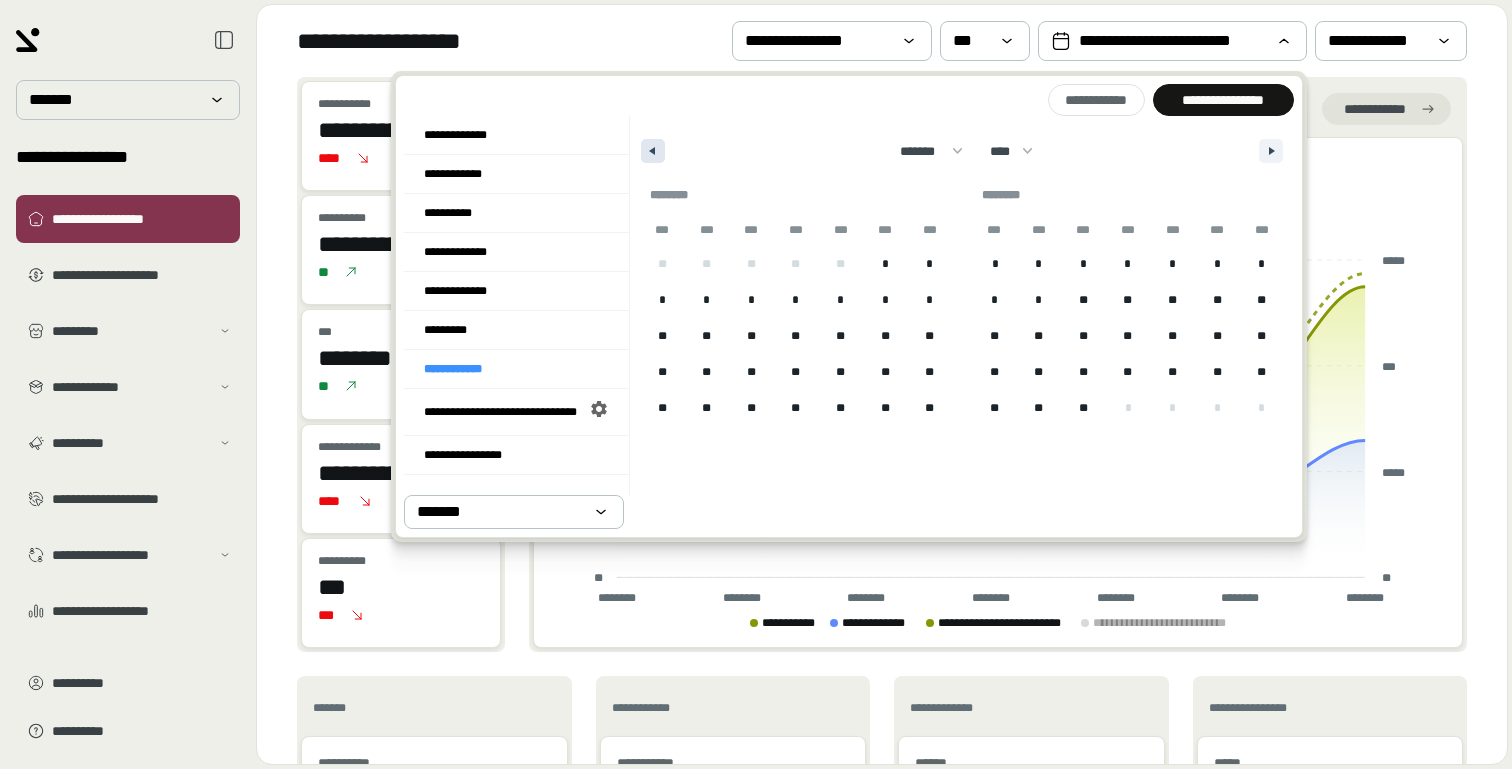 click at bounding box center (653, 151) 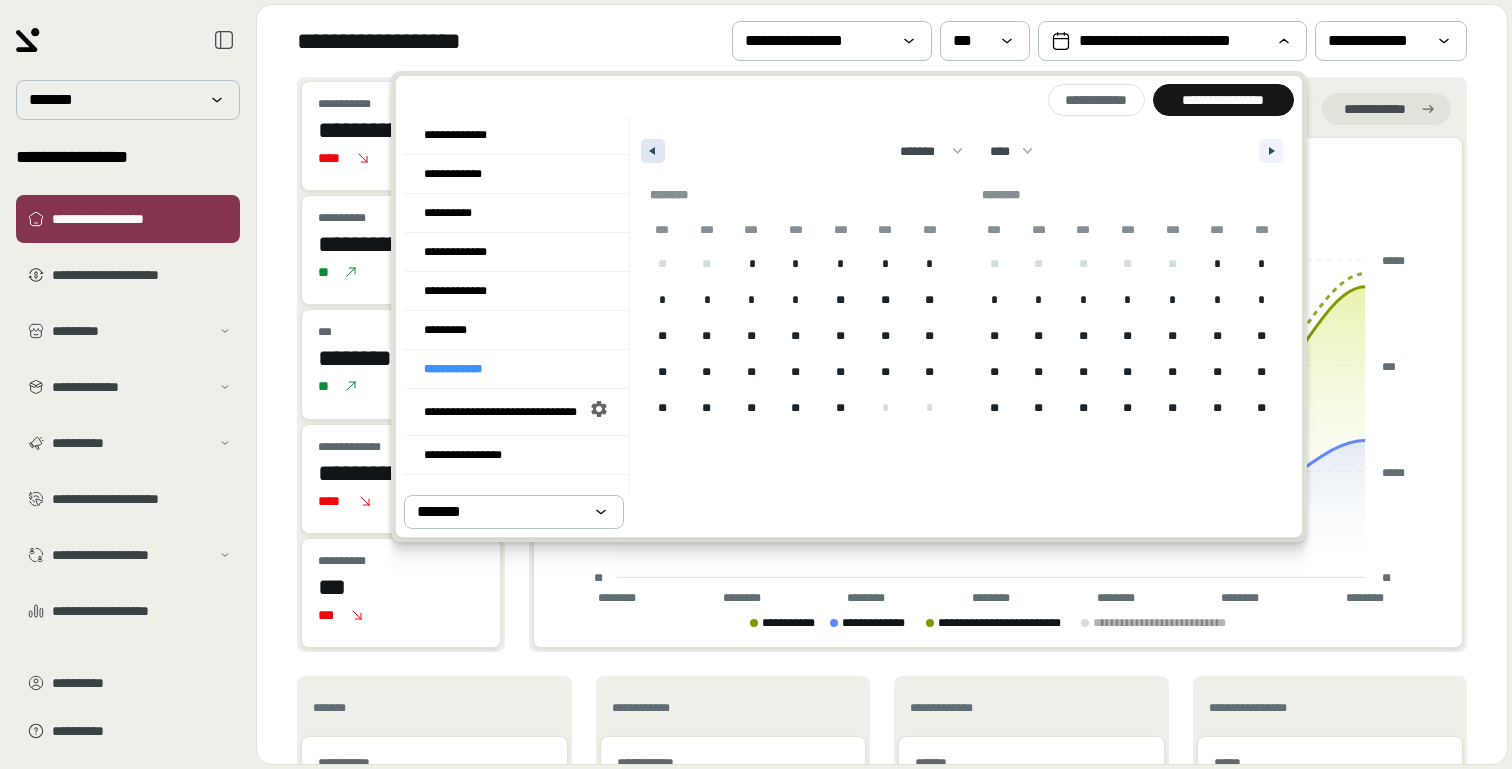 click at bounding box center [653, 151] 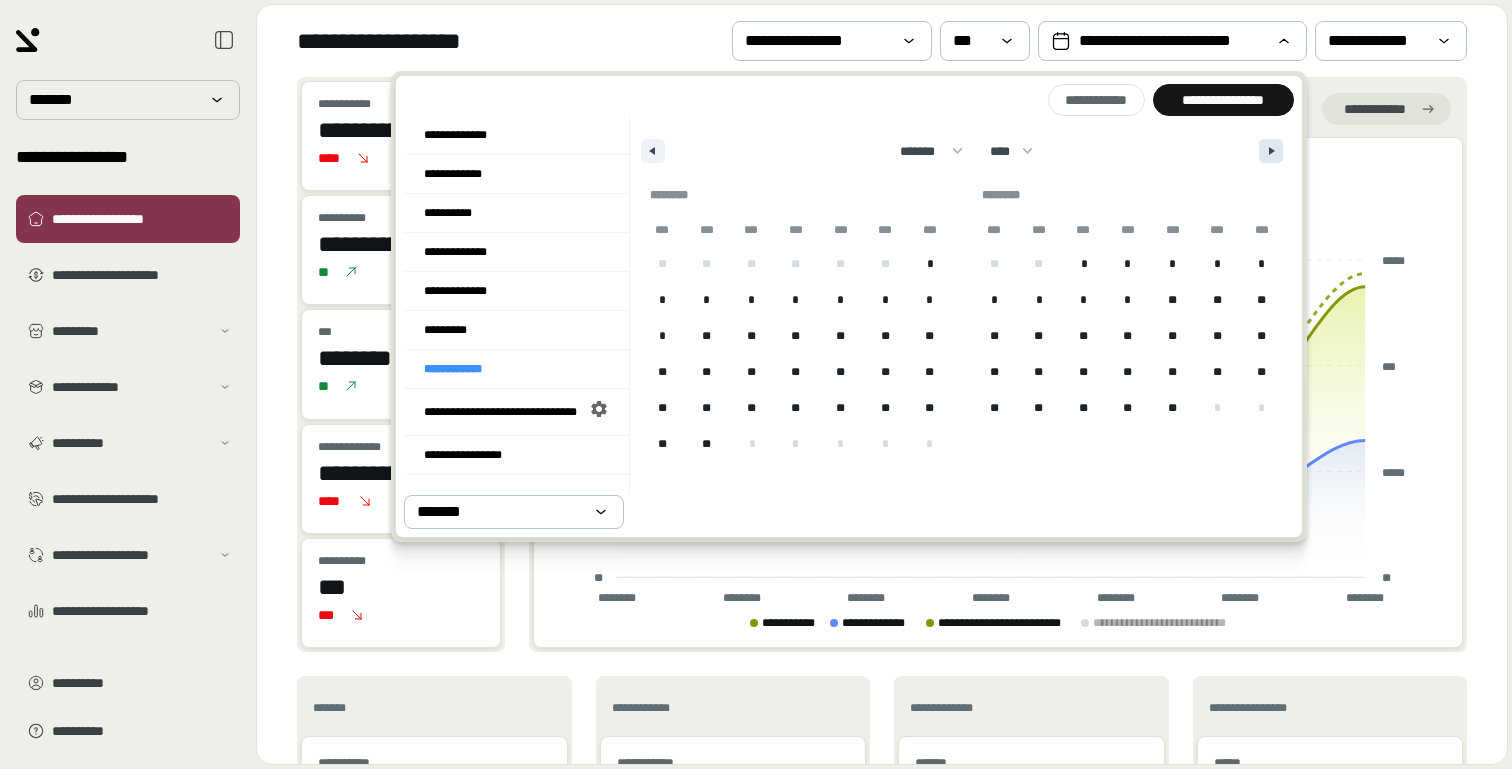 click at bounding box center (1271, 151) 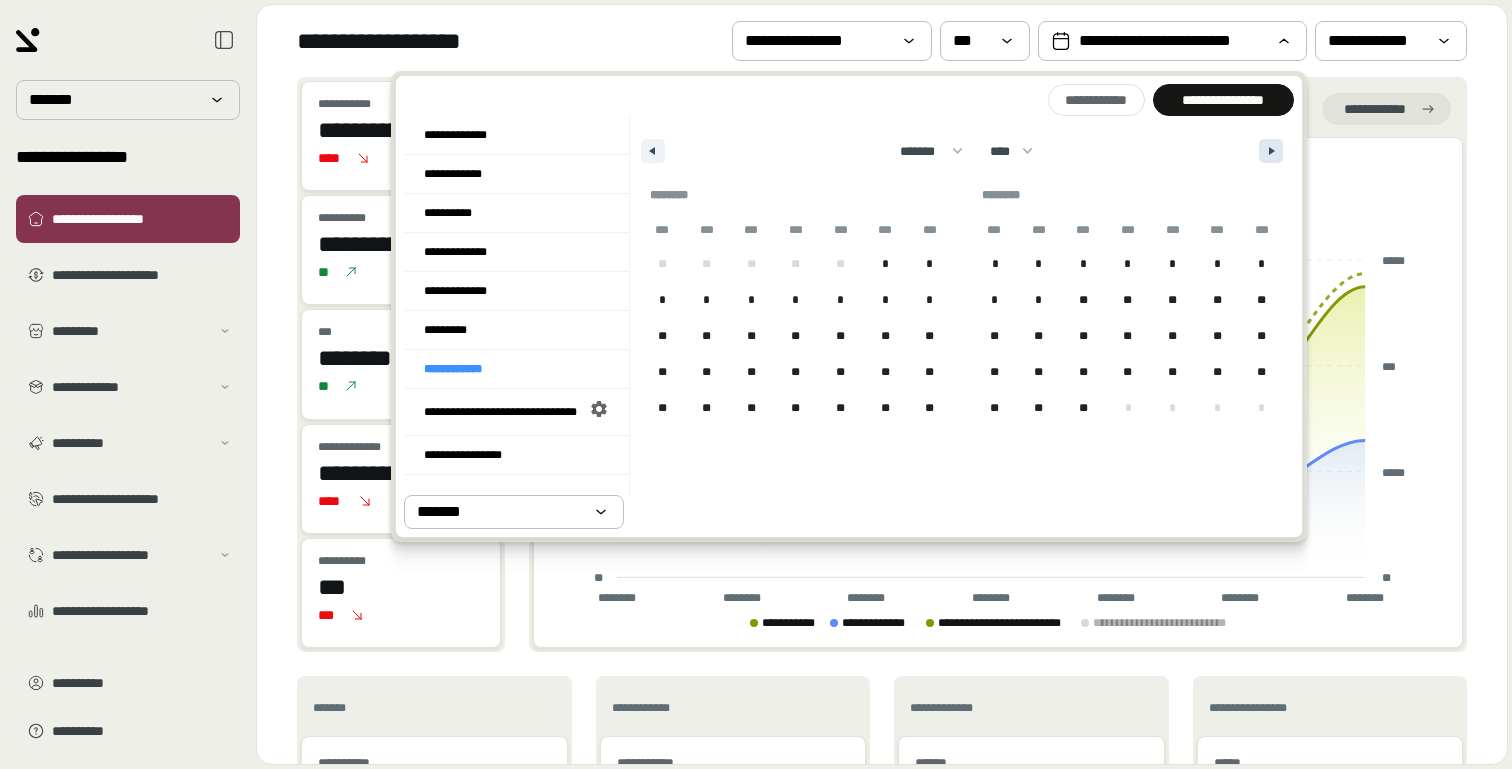 click at bounding box center (1271, 151) 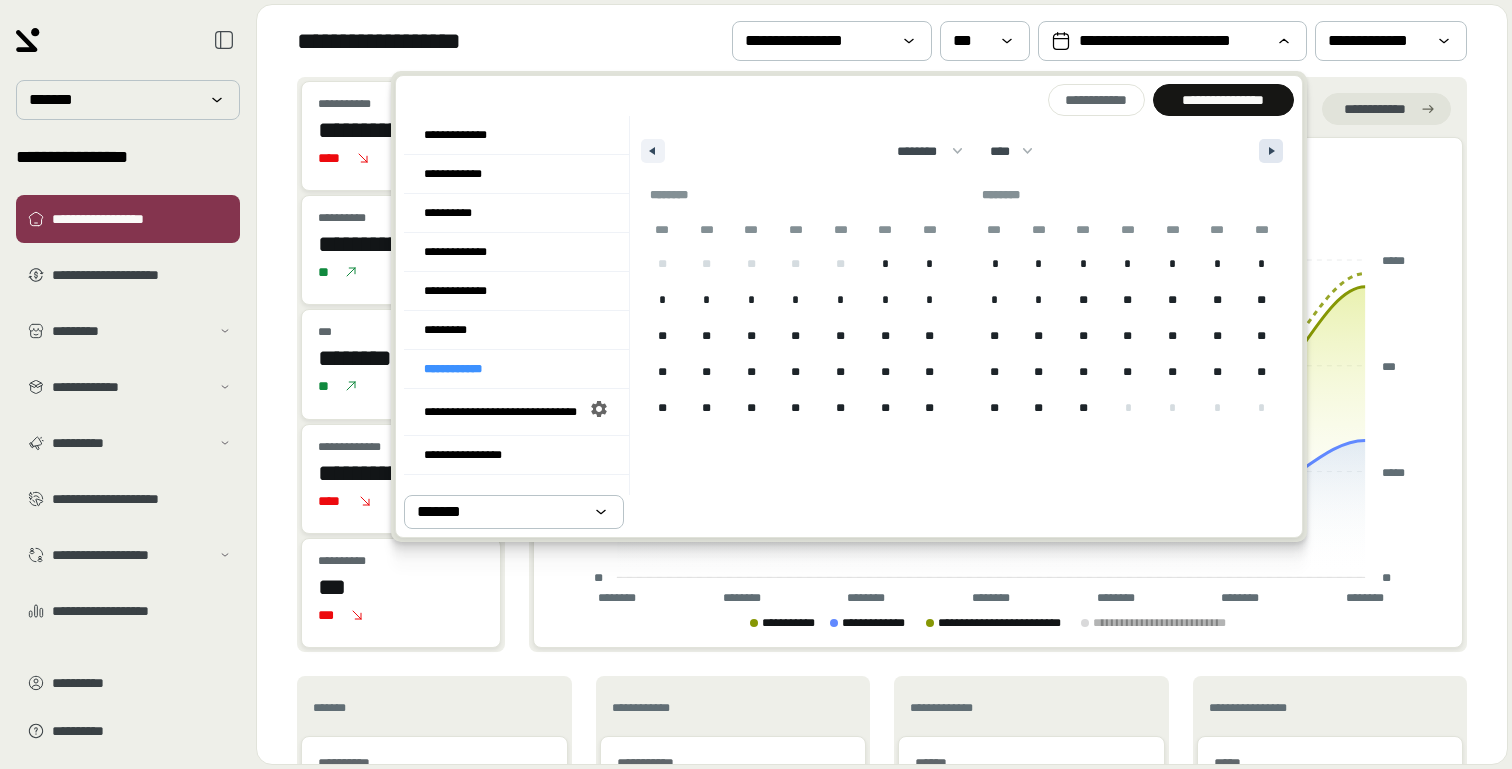 click at bounding box center [1271, 151] 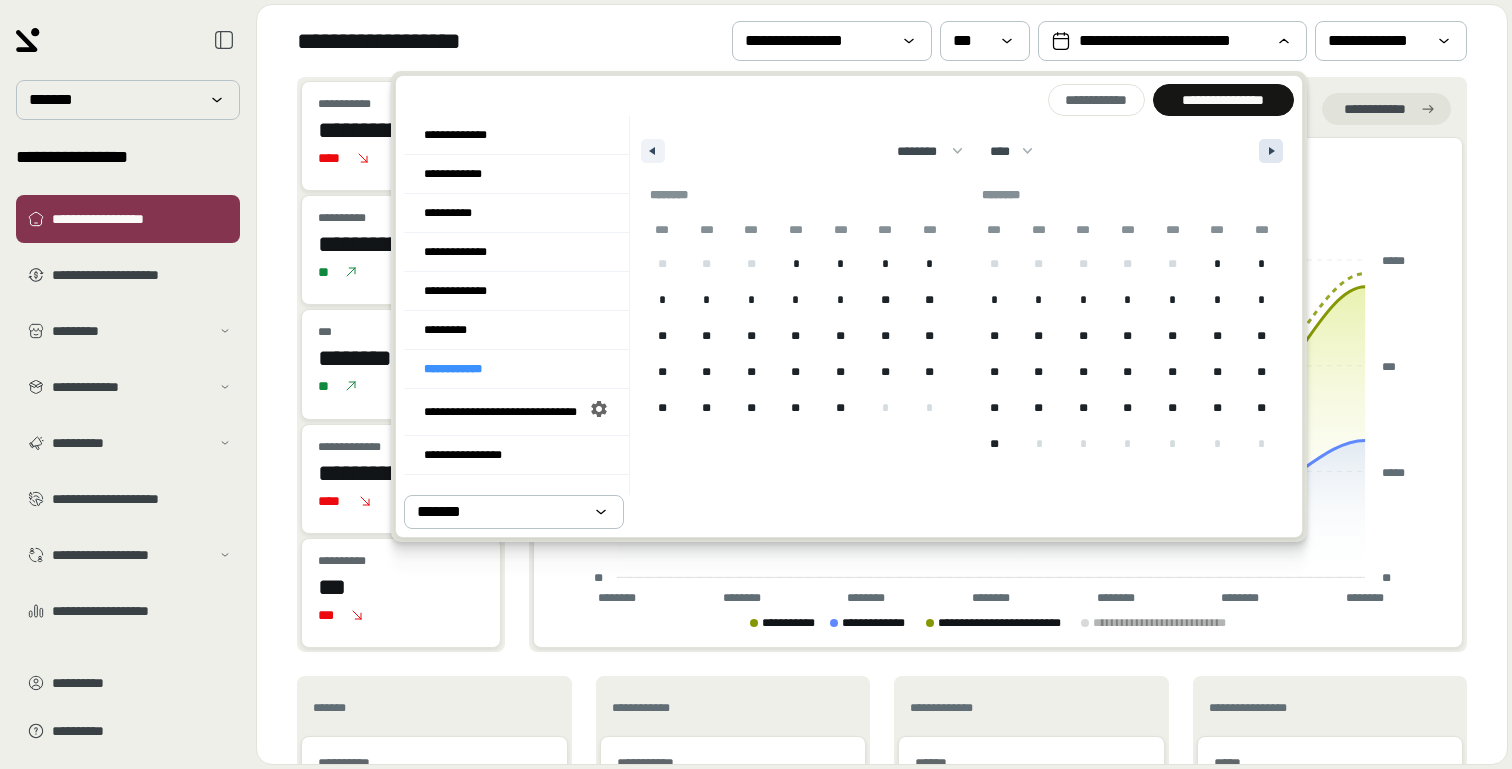 click at bounding box center [1271, 151] 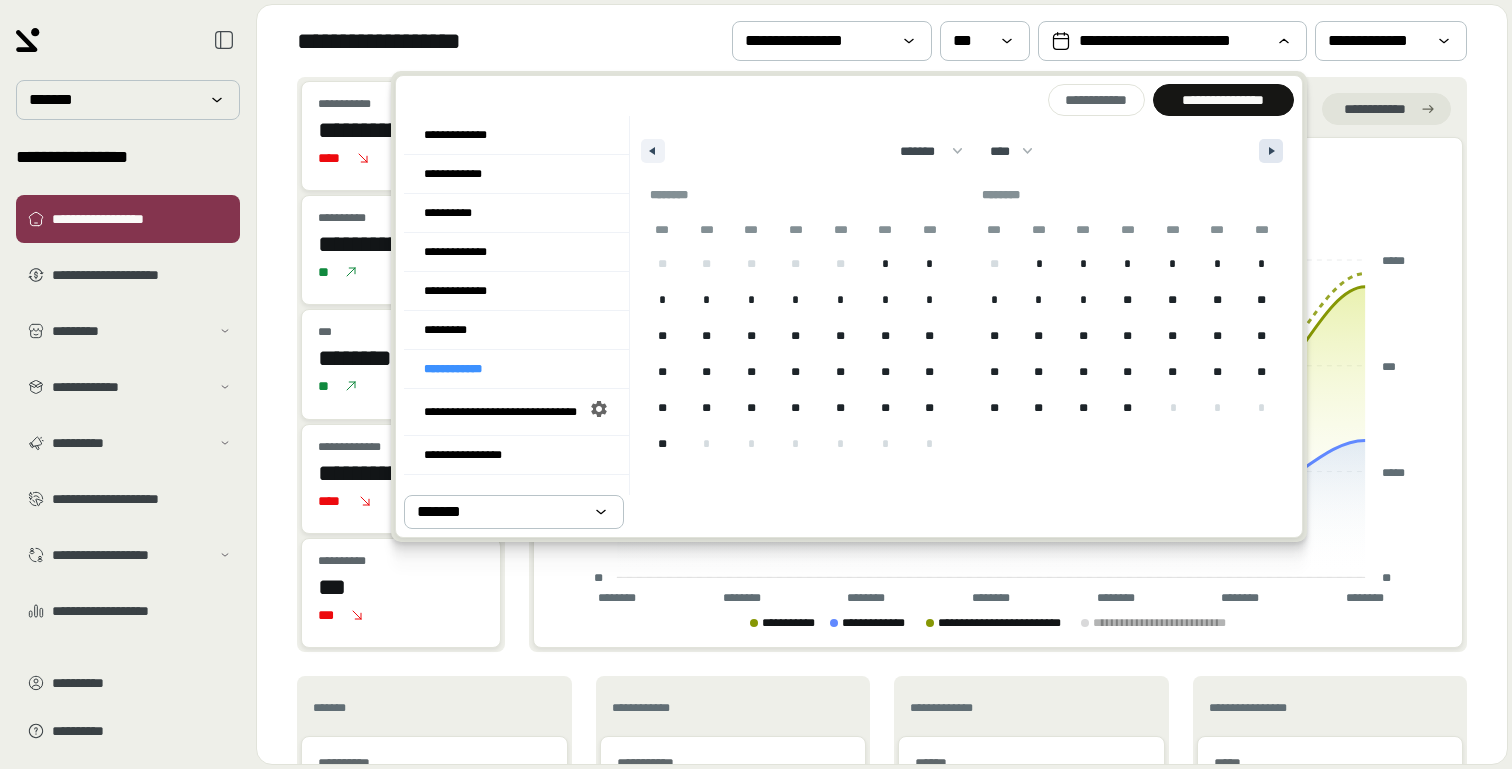 click at bounding box center (1271, 151) 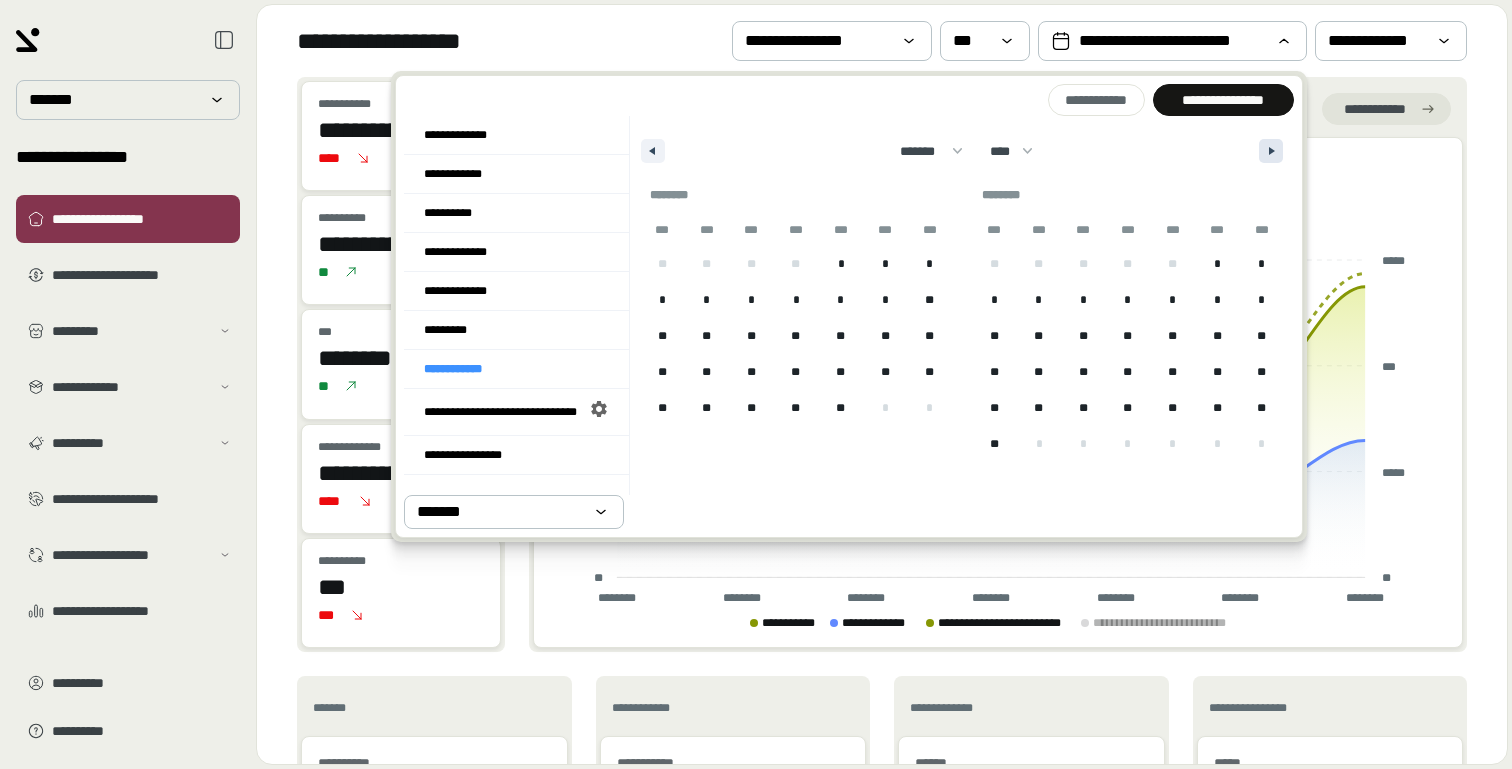 click at bounding box center [1271, 151] 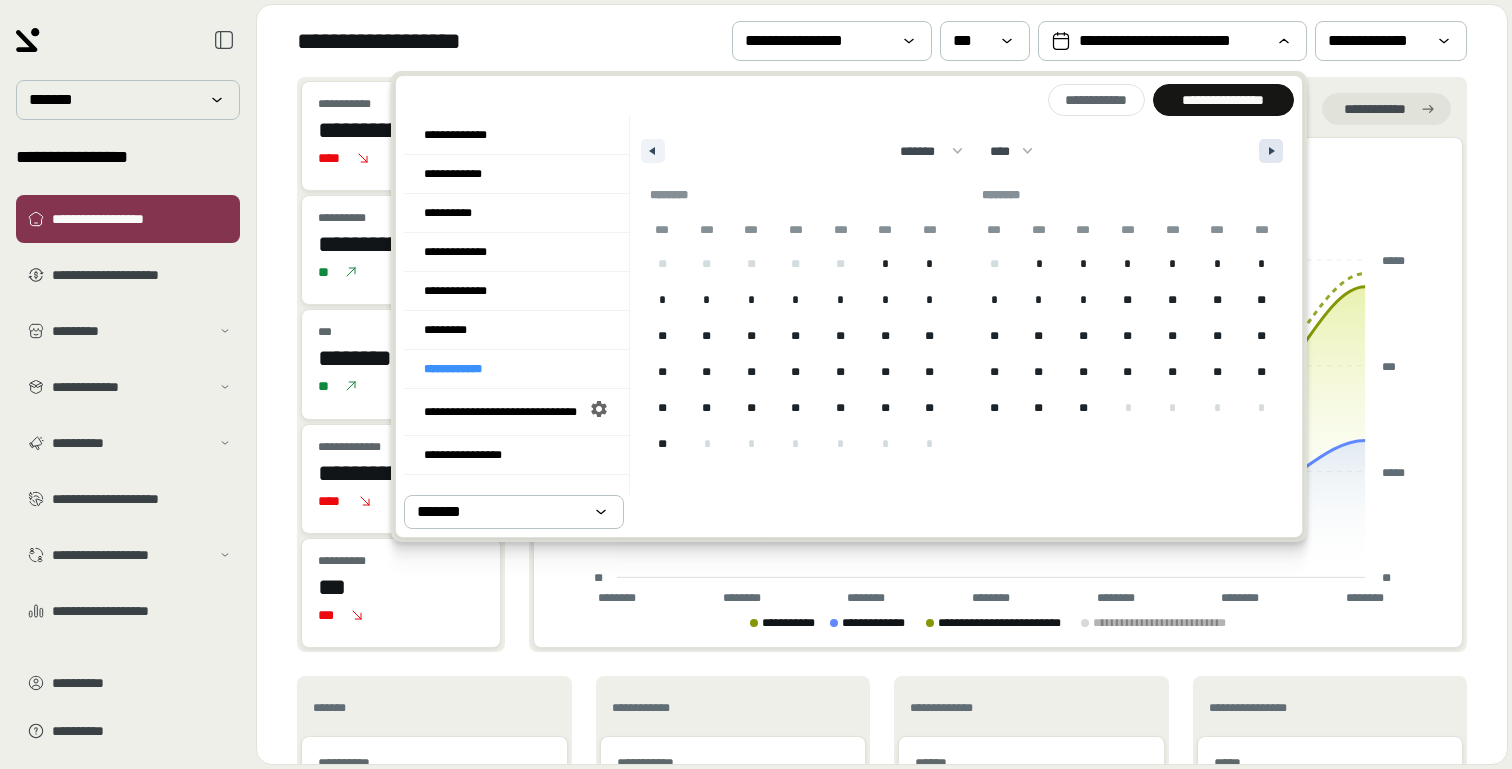 click at bounding box center (1271, 151) 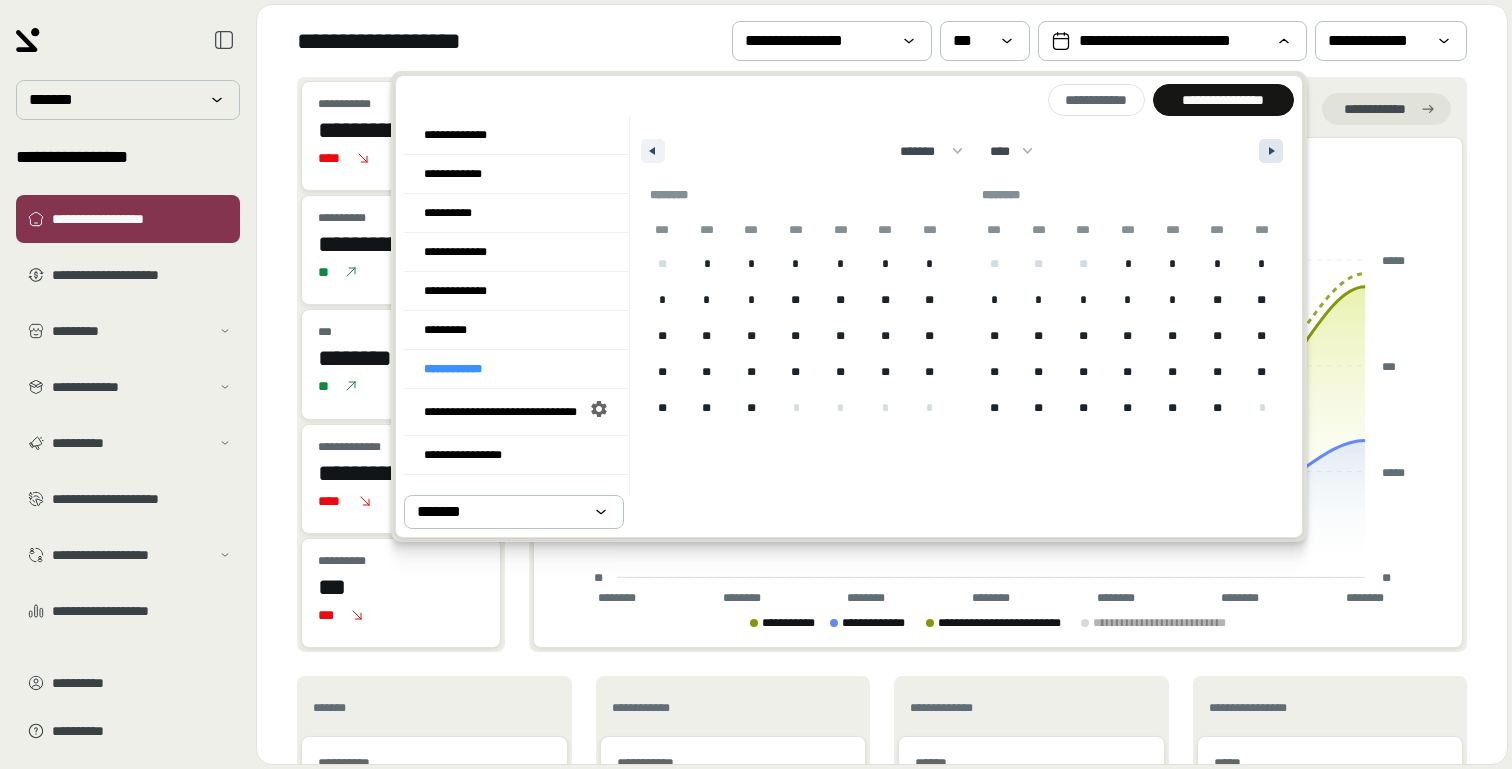 click at bounding box center (1271, 151) 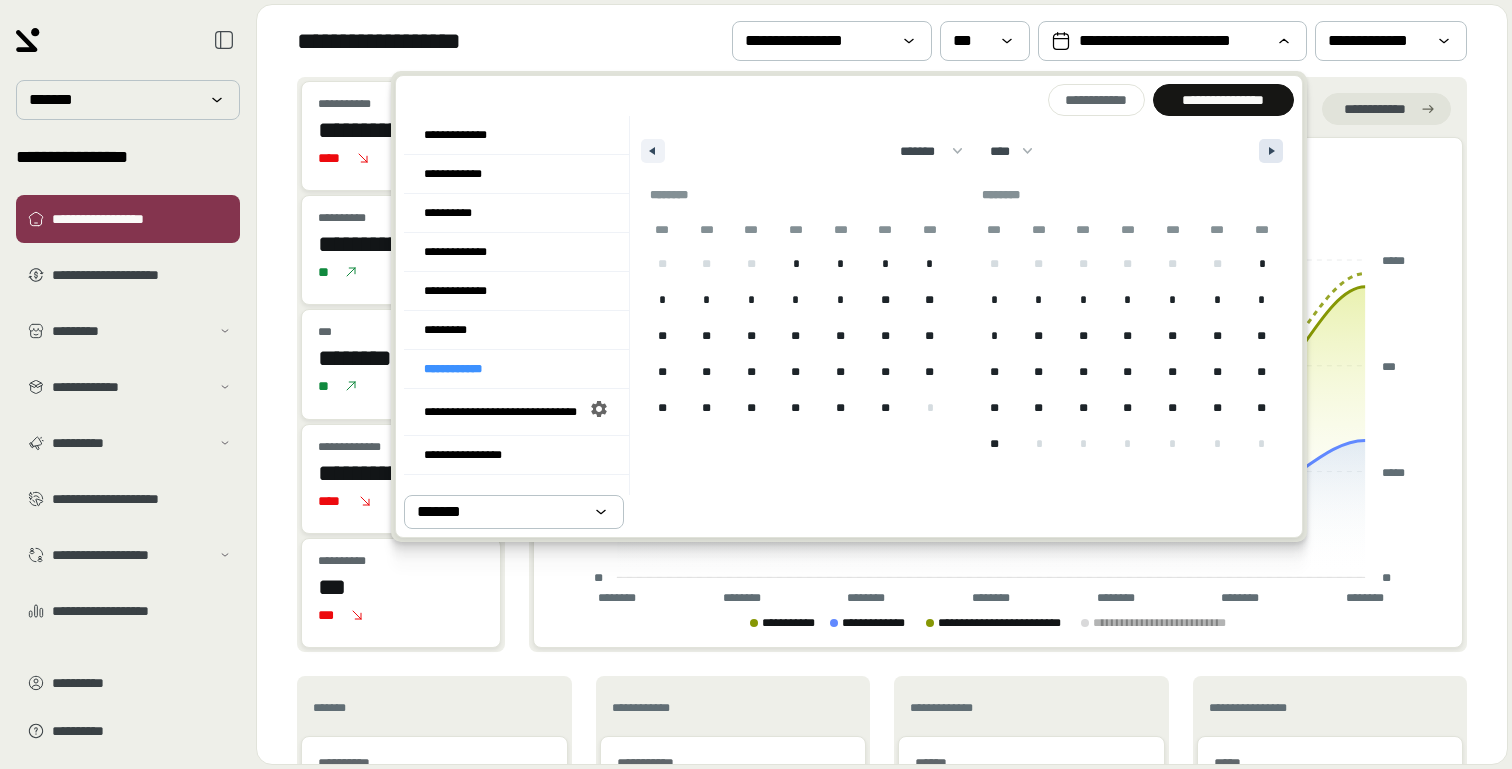 click at bounding box center [1274, 151] 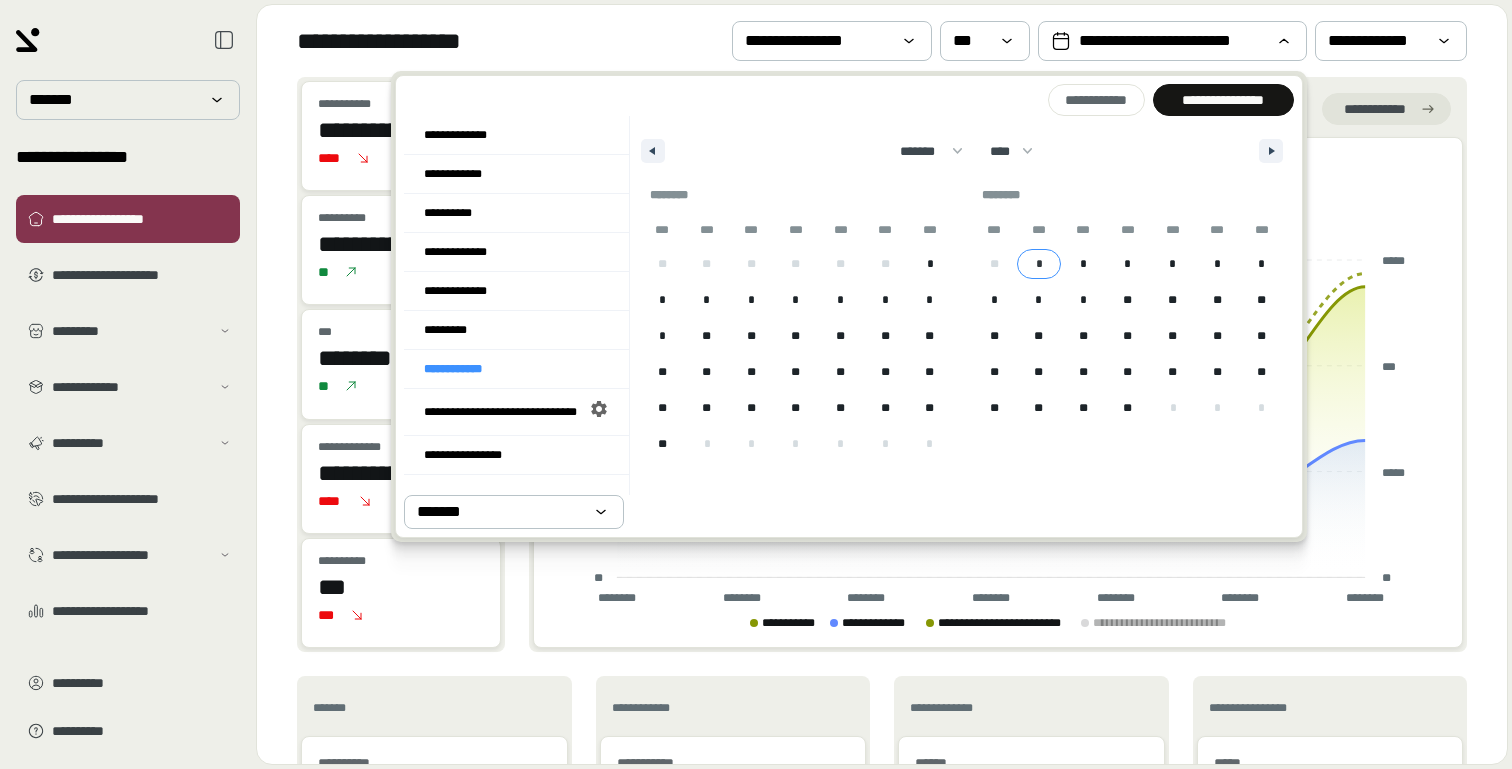 click on "*" at bounding box center (1039, 264) 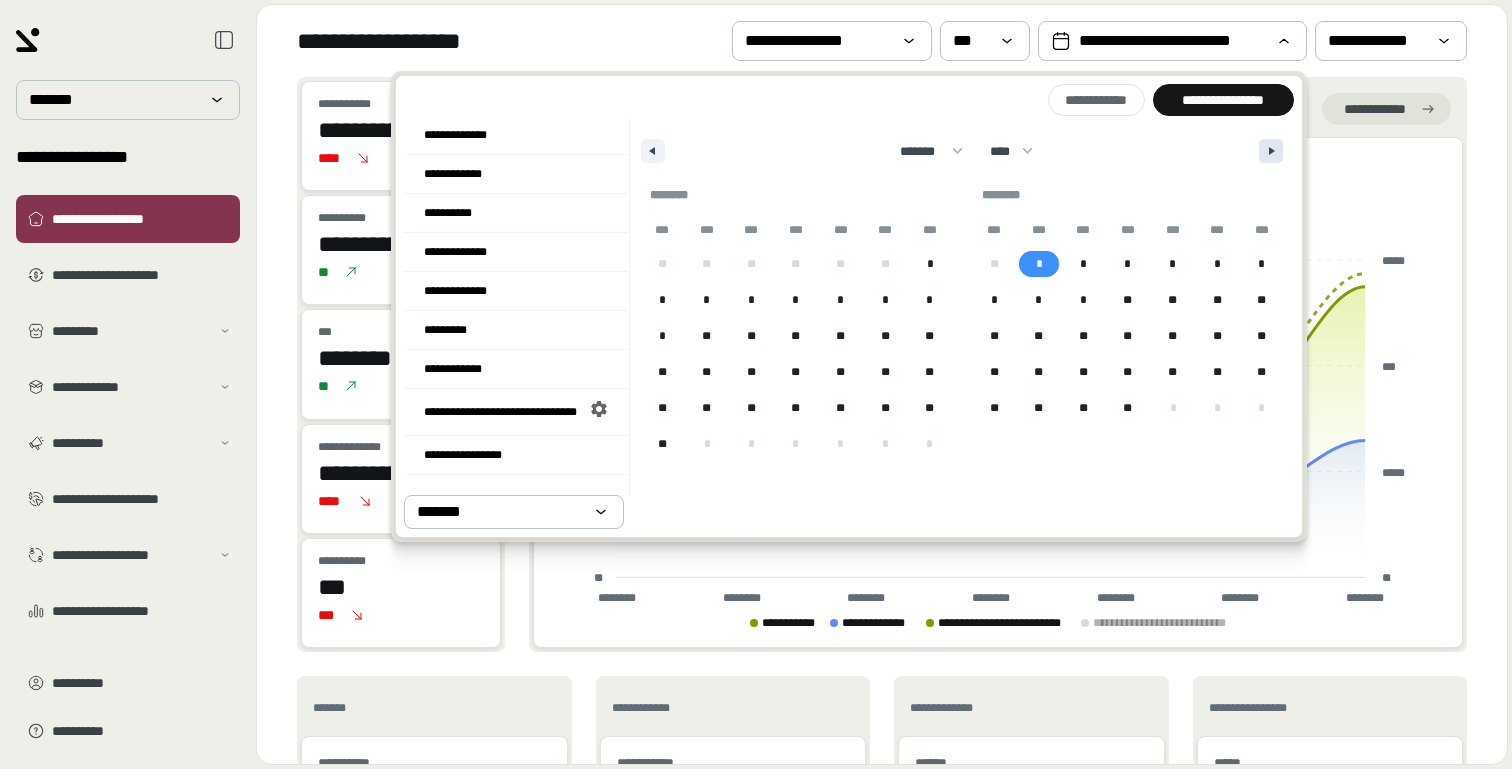 click at bounding box center [1274, 151] 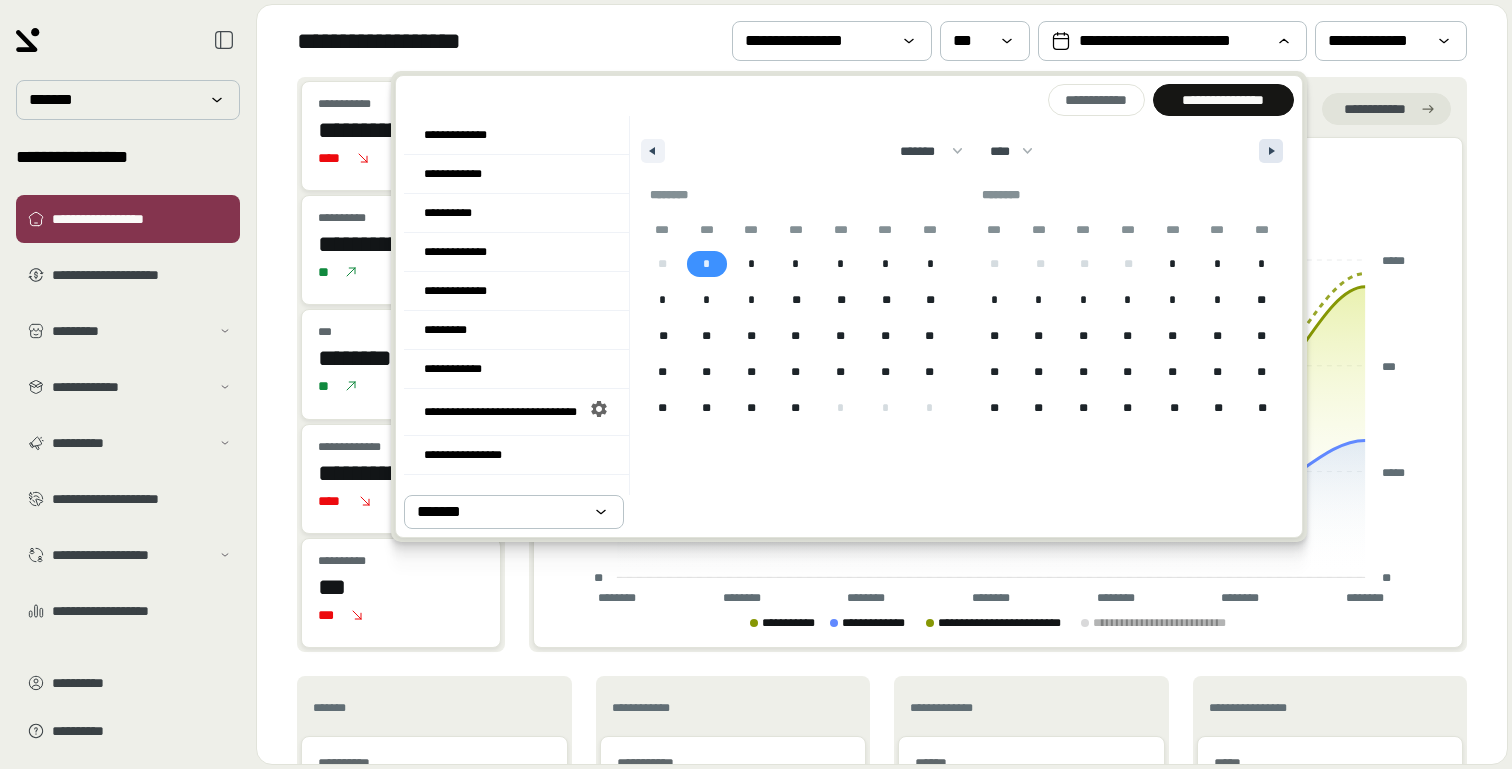 click at bounding box center (1274, 151) 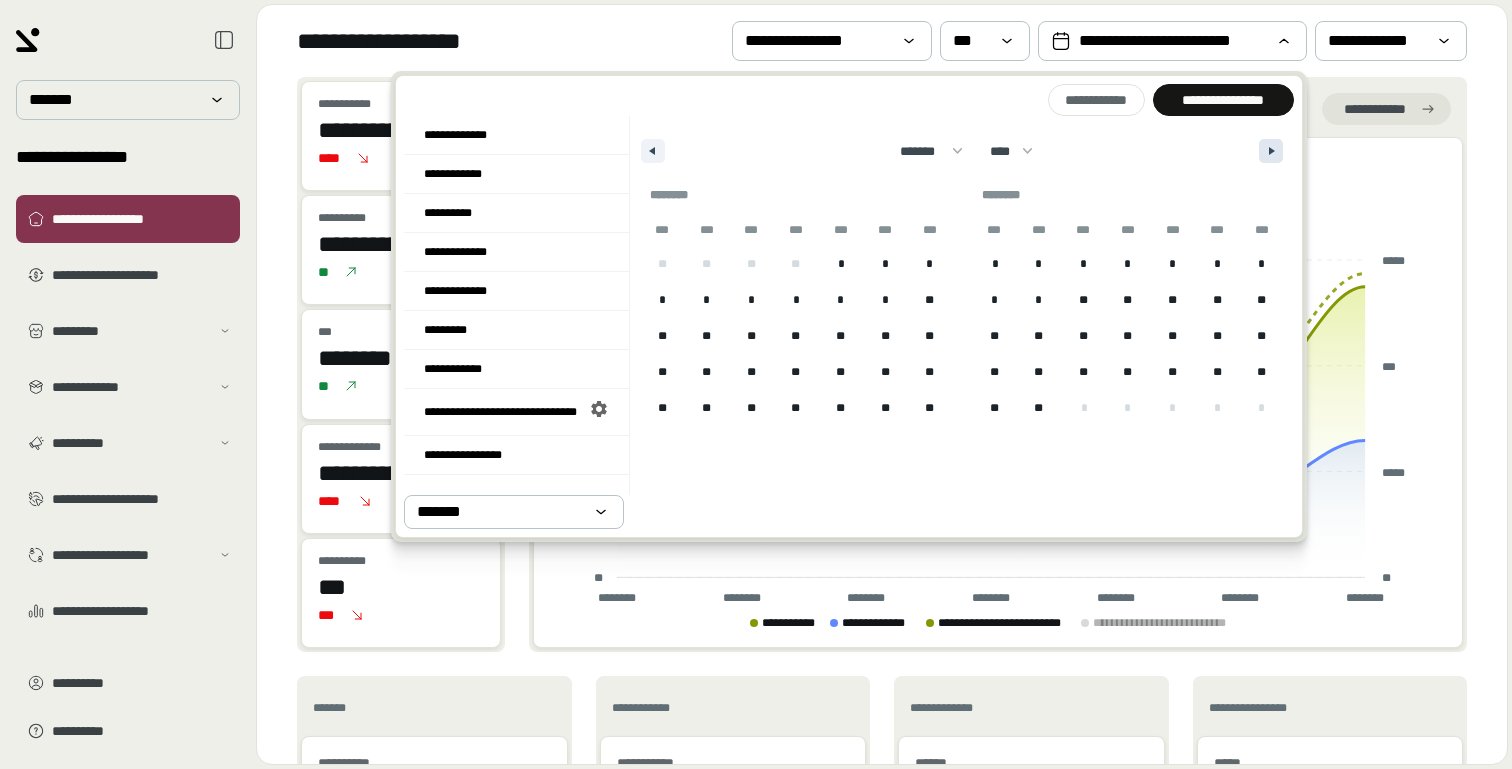 click at bounding box center (1274, 151) 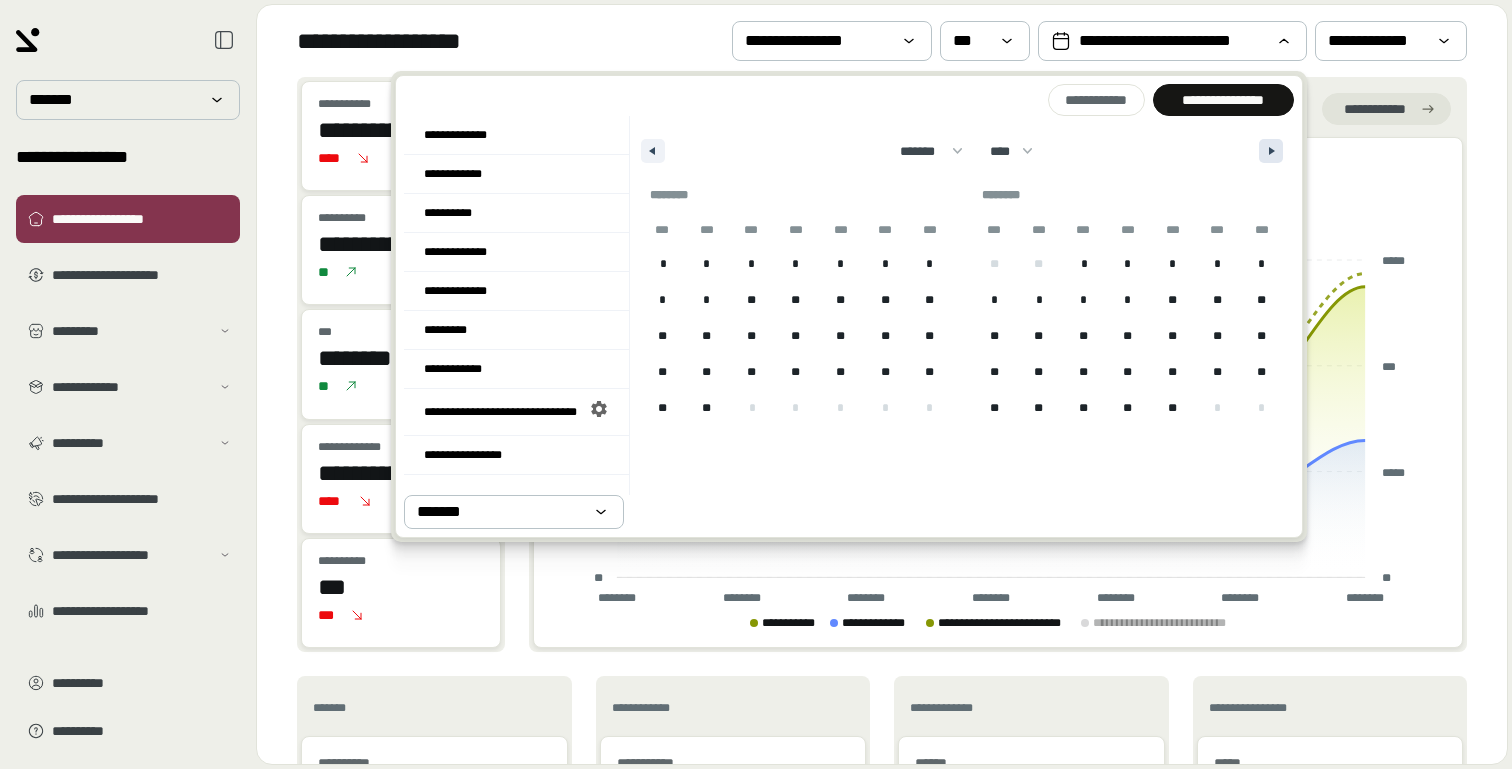 click at bounding box center [1274, 151] 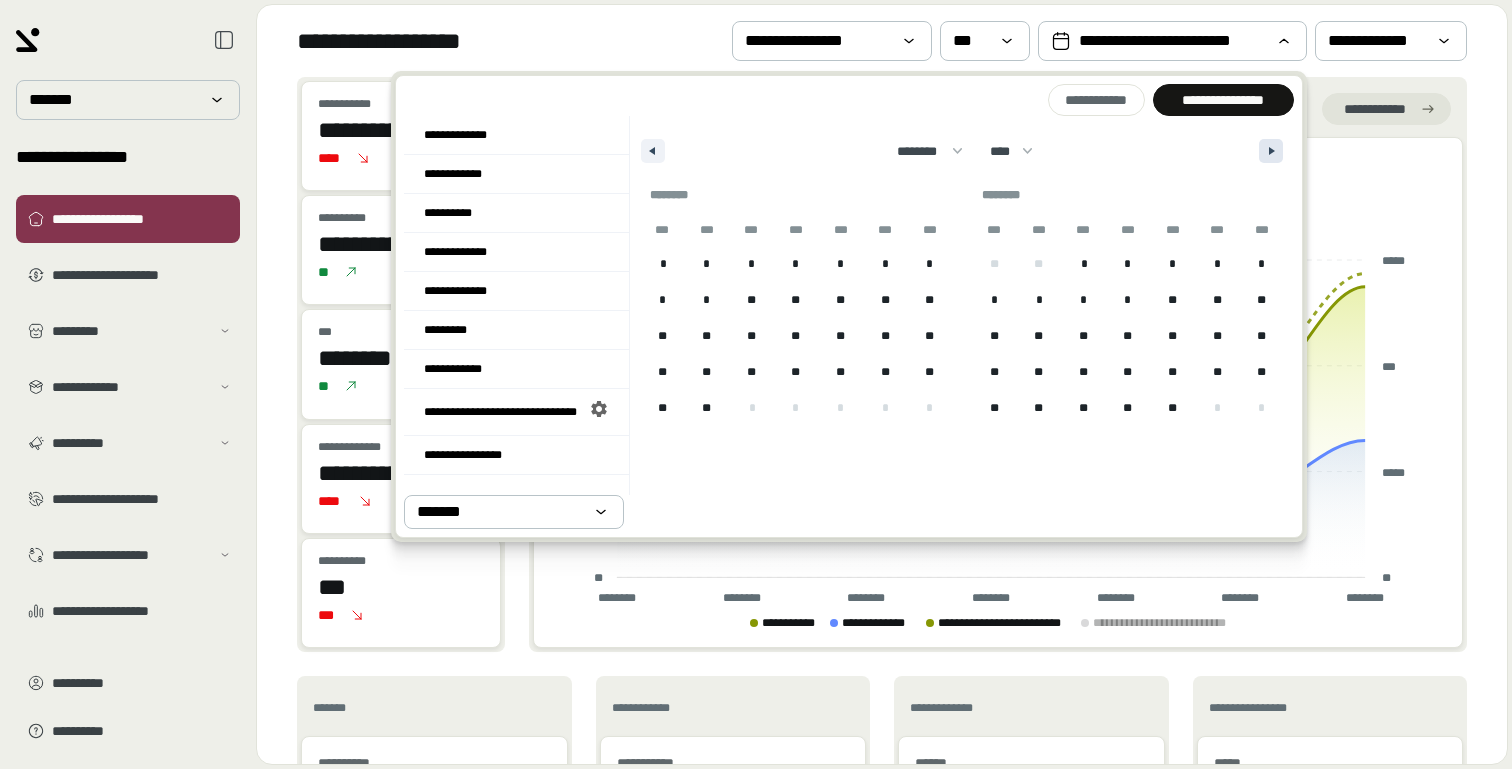 click at bounding box center [1274, 151] 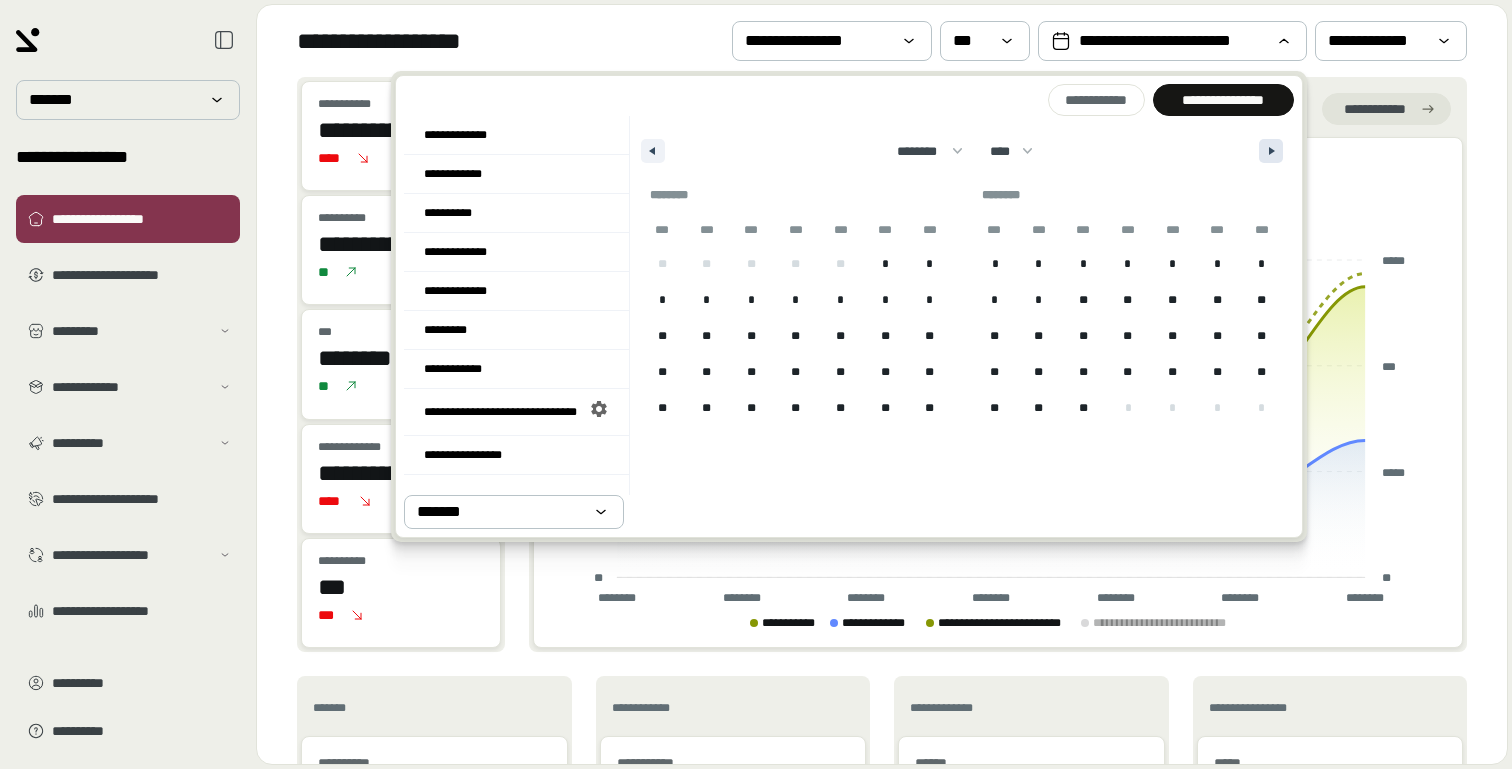 click at bounding box center [1274, 151] 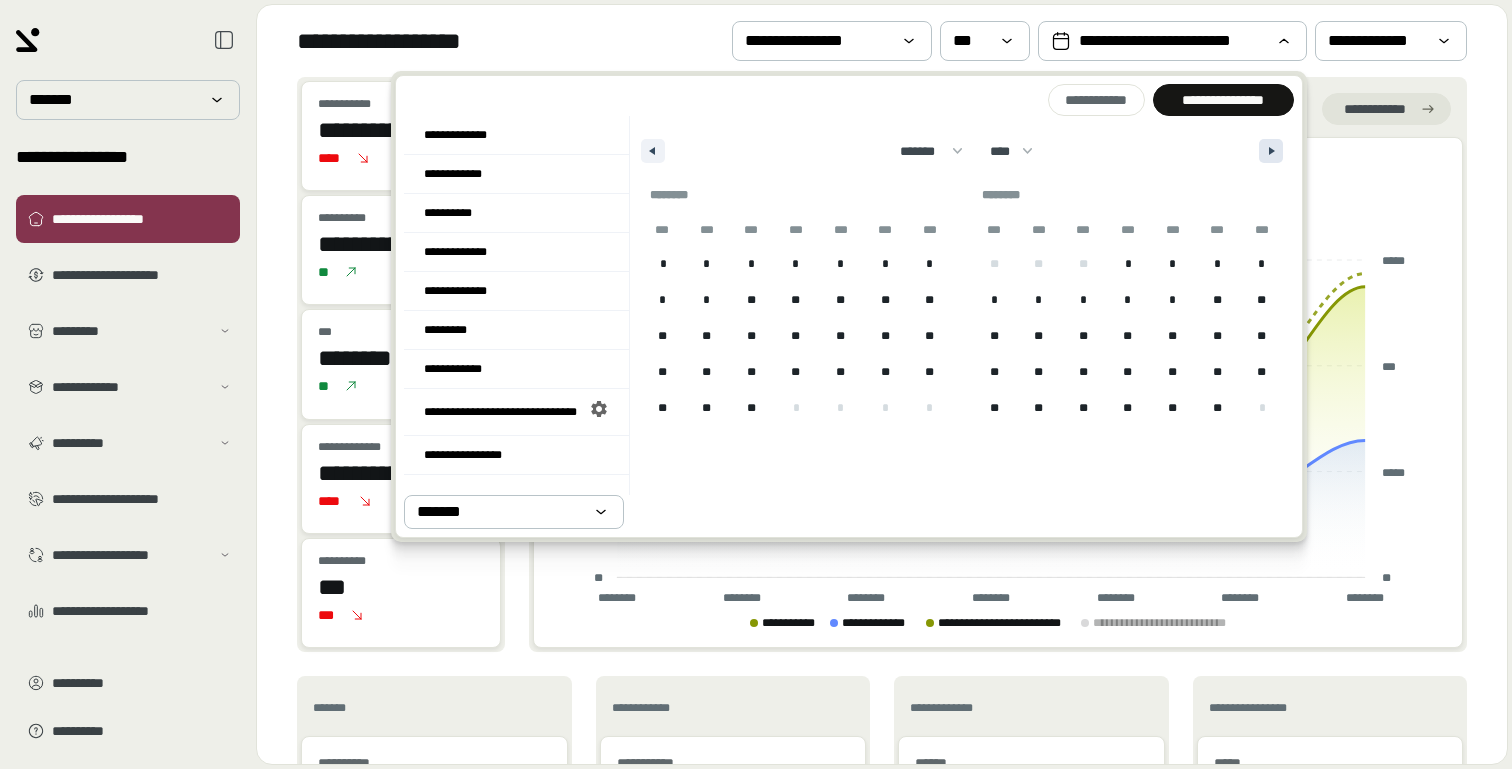 click at bounding box center (1274, 151) 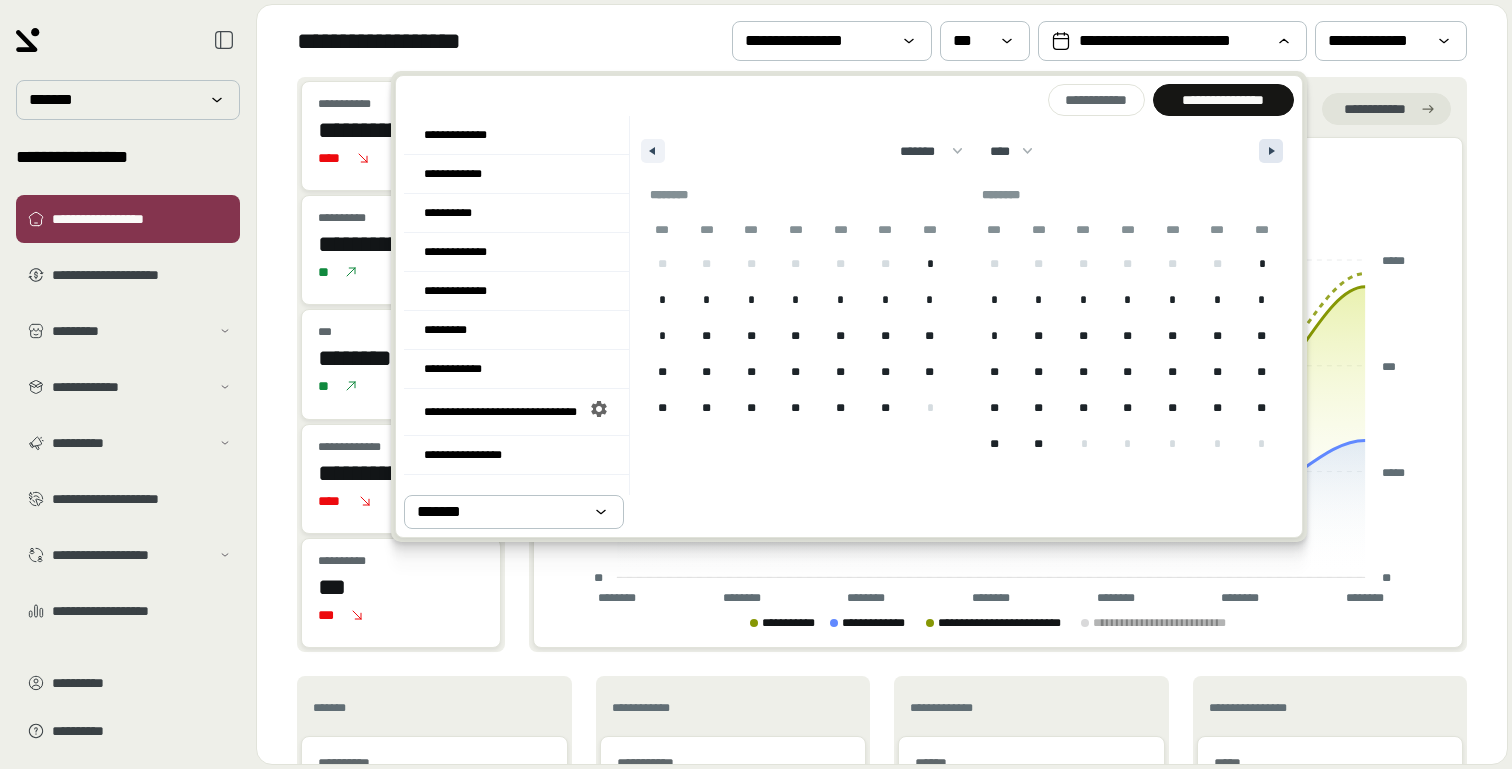 click at bounding box center [1274, 151] 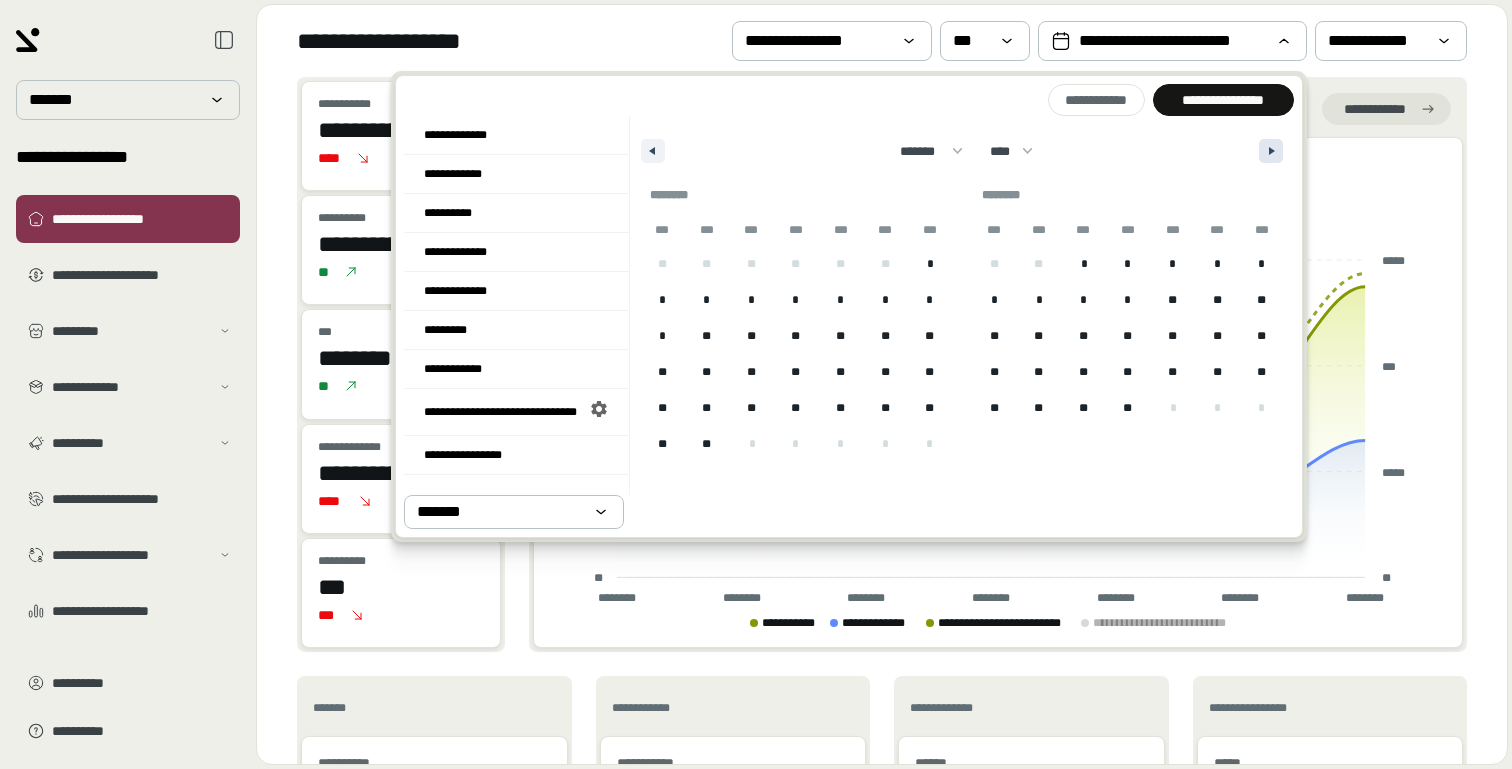 click at bounding box center [1274, 151] 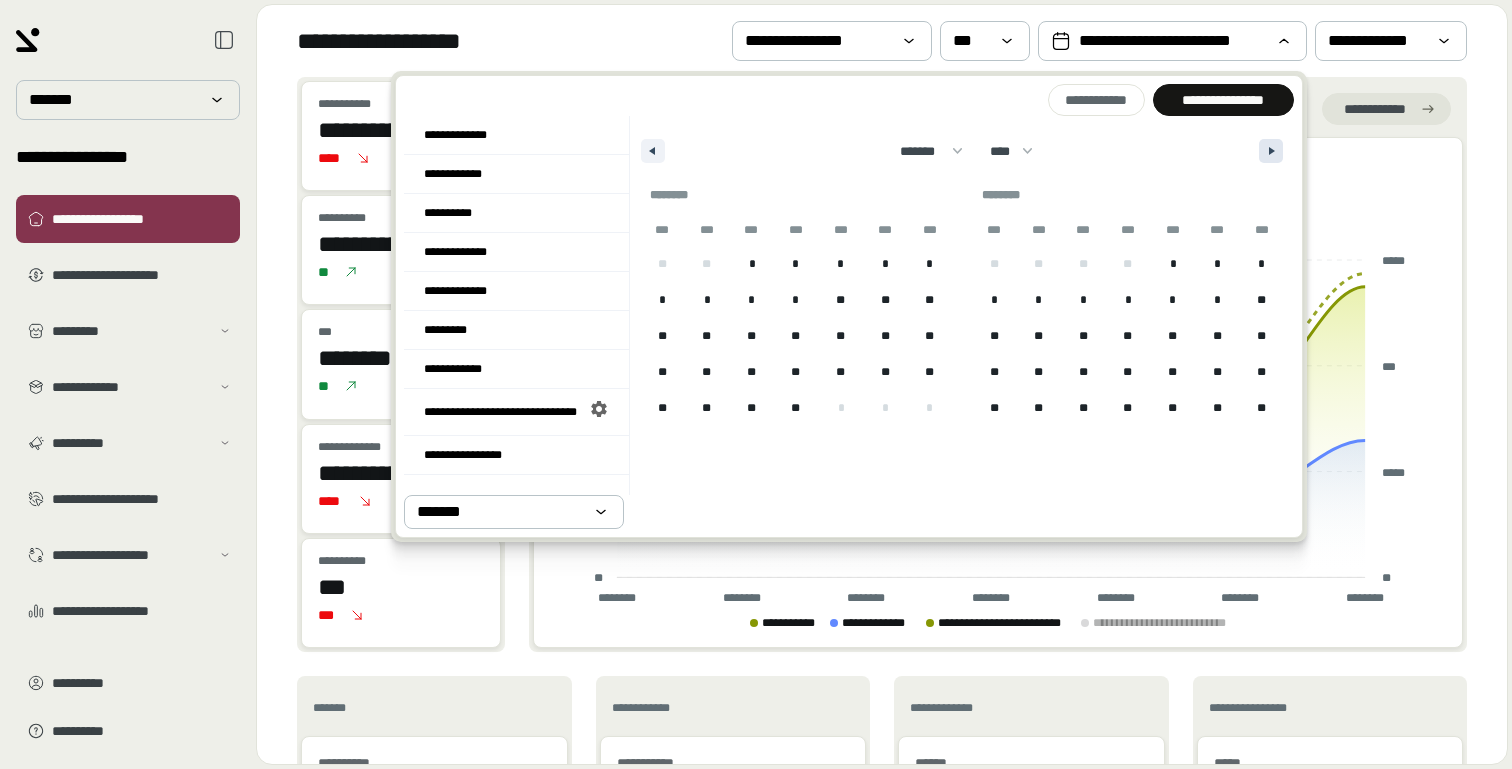 click at bounding box center [1274, 151] 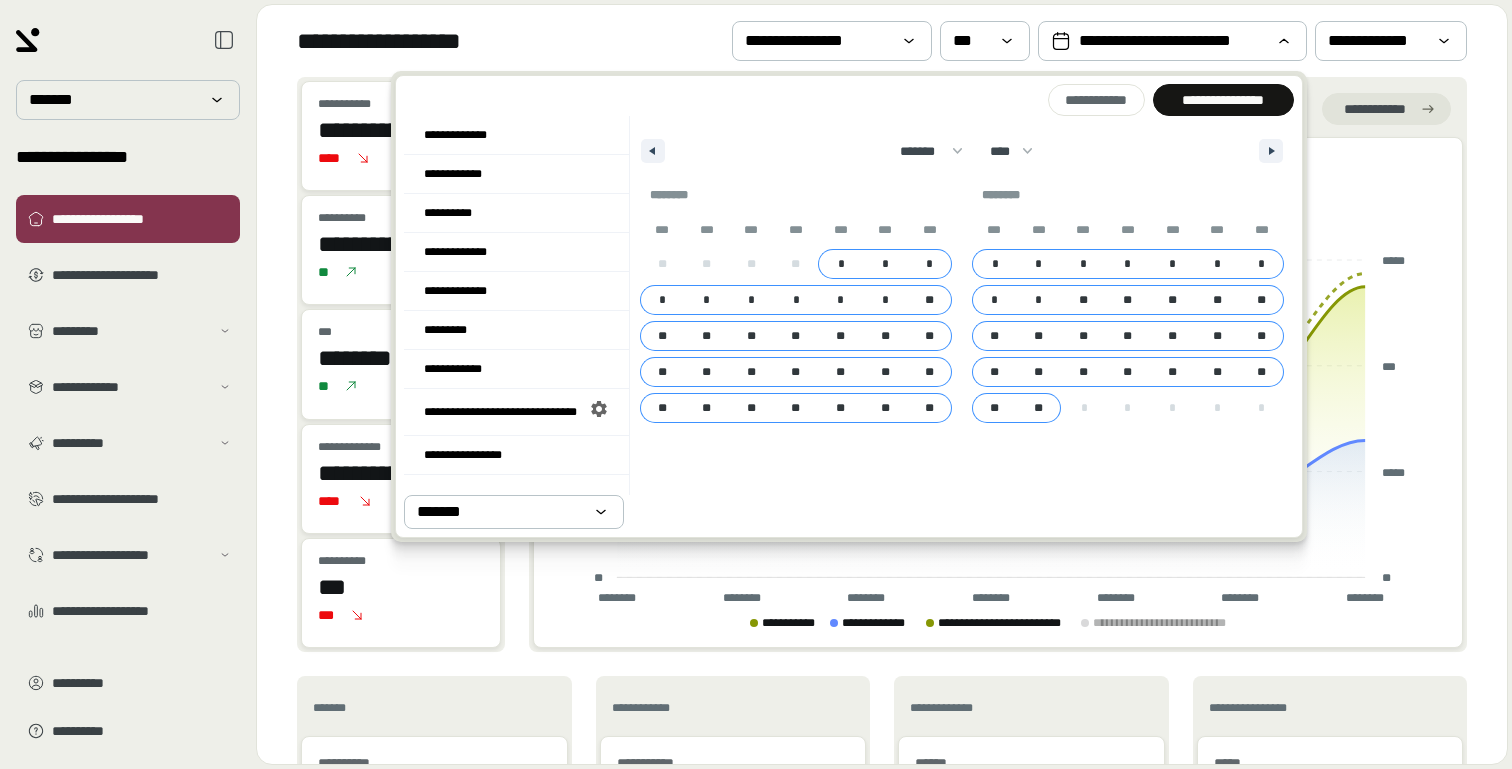 click on "**" at bounding box center (1039, 408) 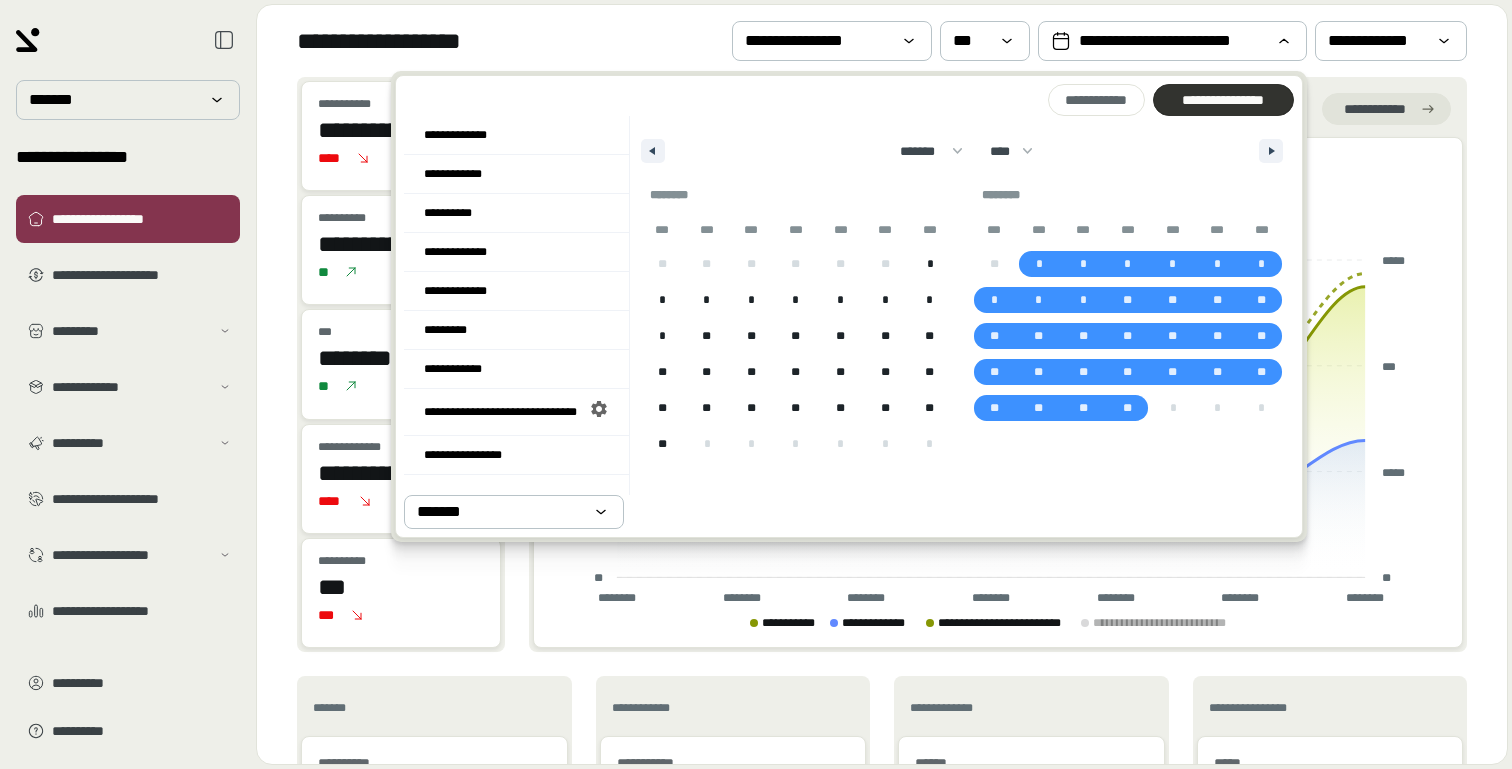 click at bounding box center (1223, 100) 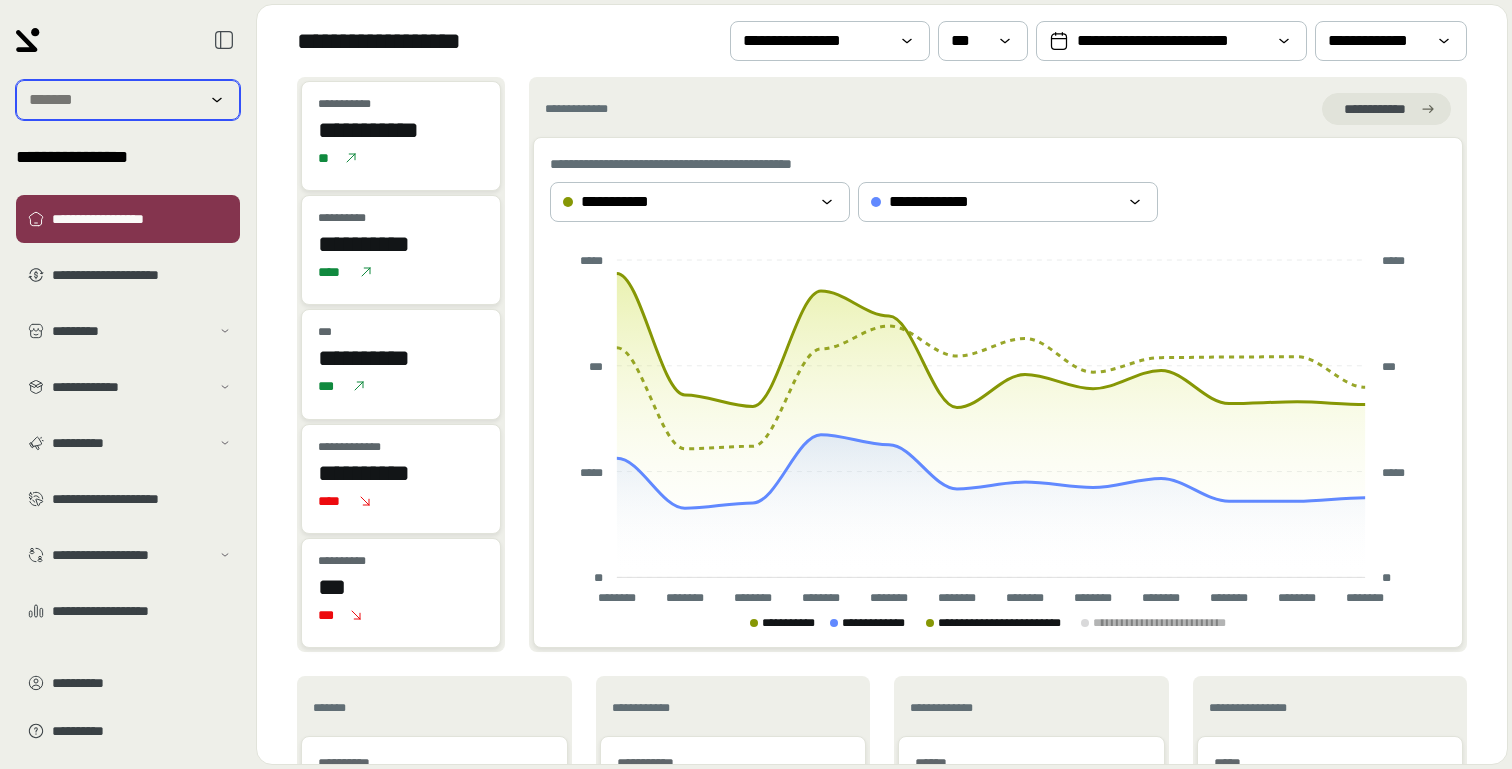 click at bounding box center [114, 100] 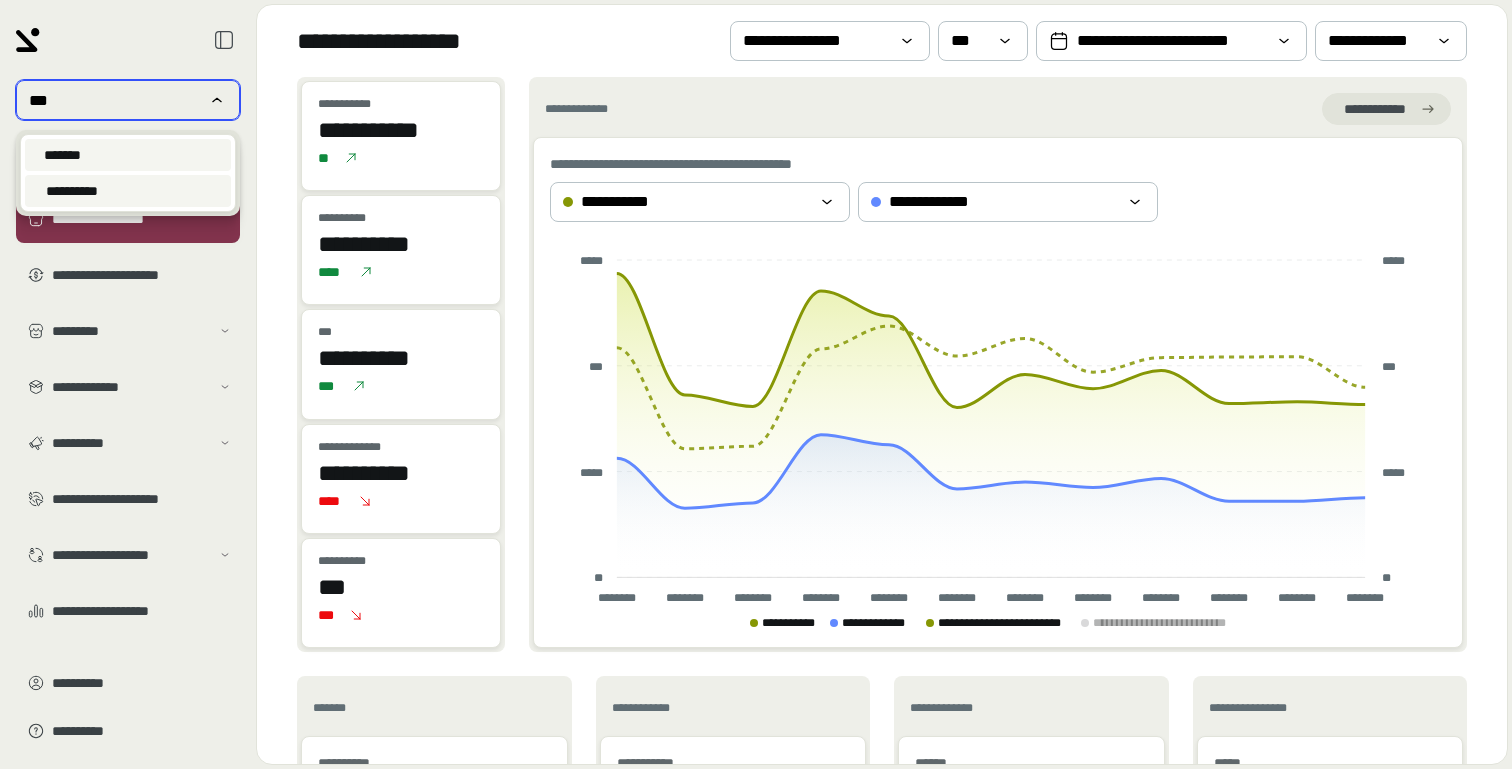 type on "***" 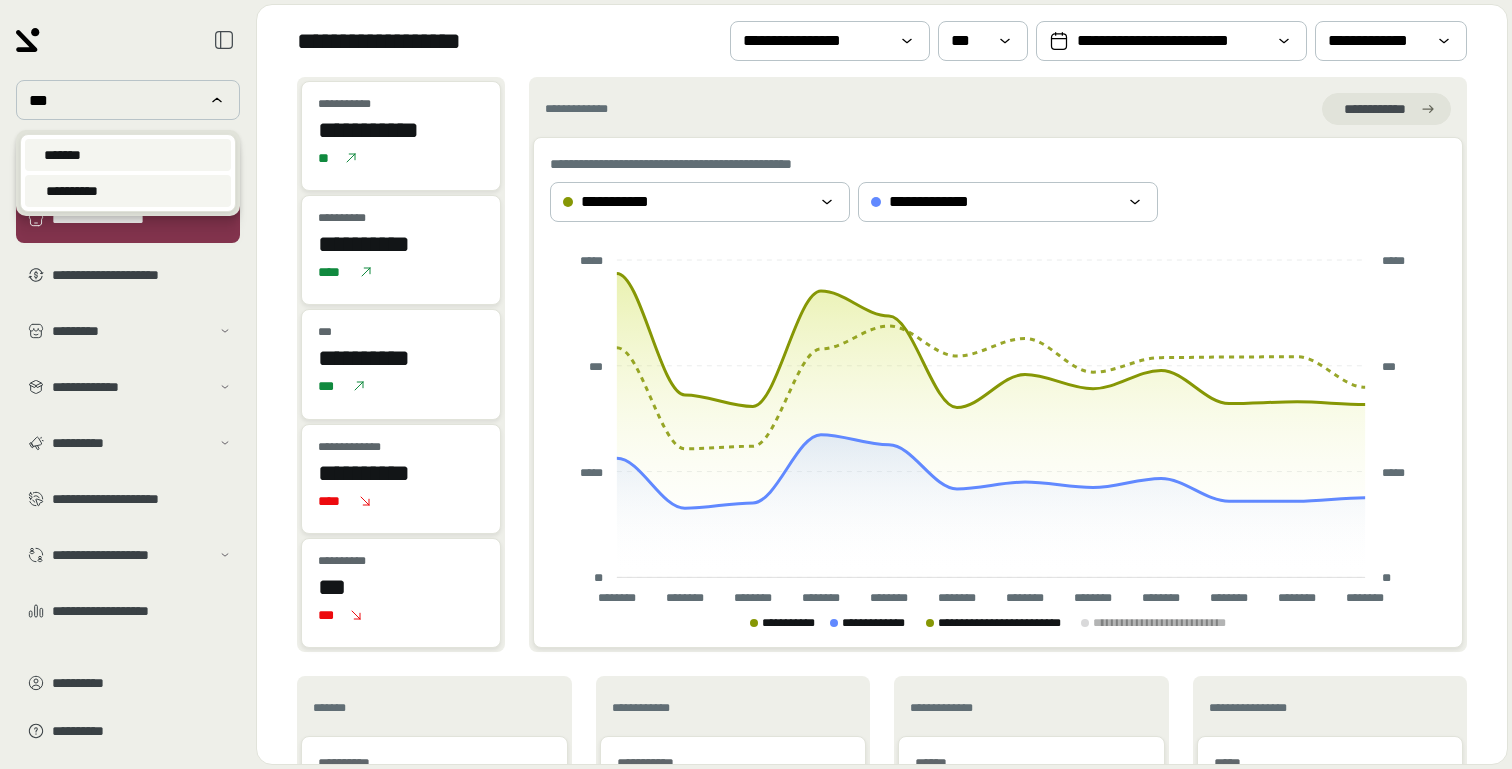 click on "**********" at bounding box center (128, 191) 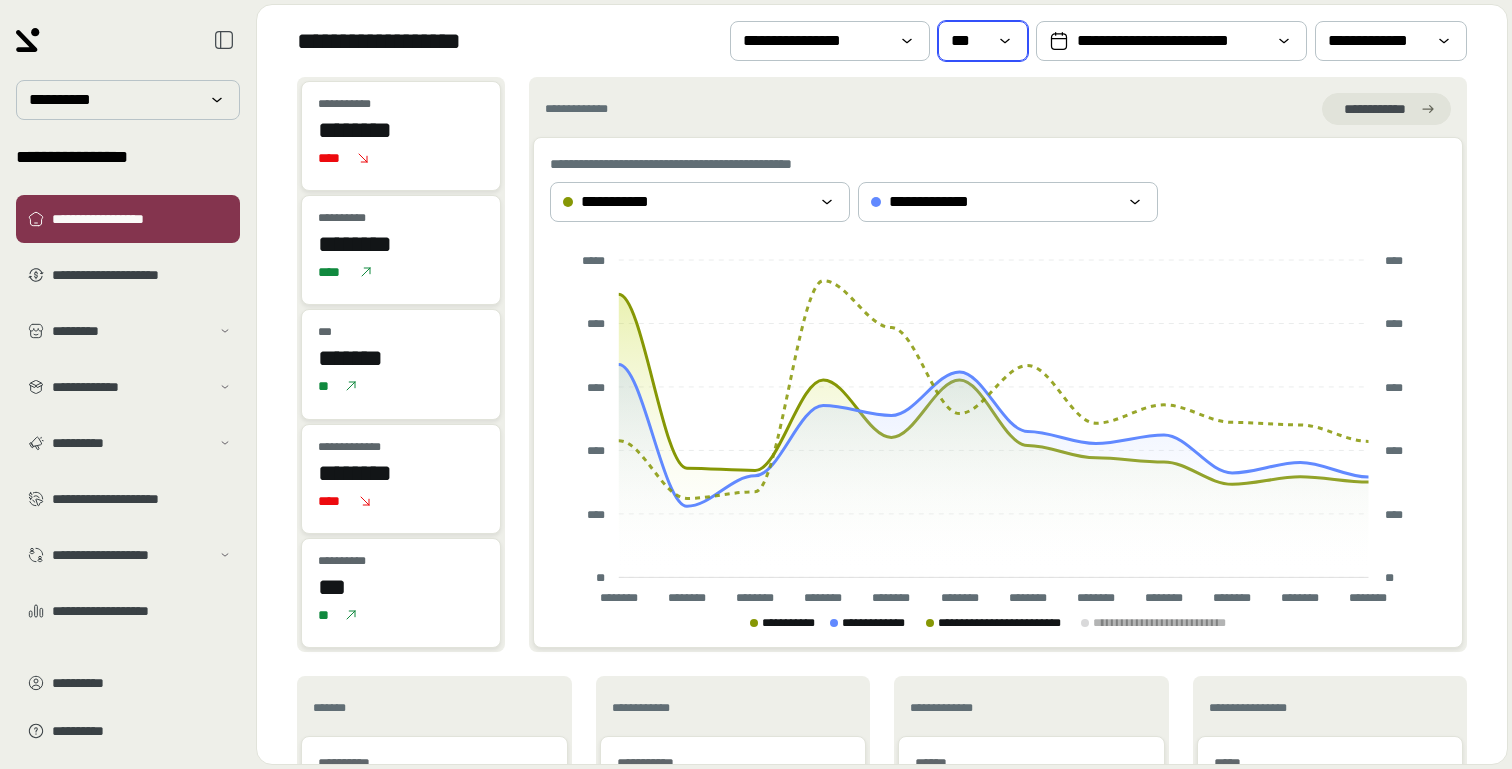 click 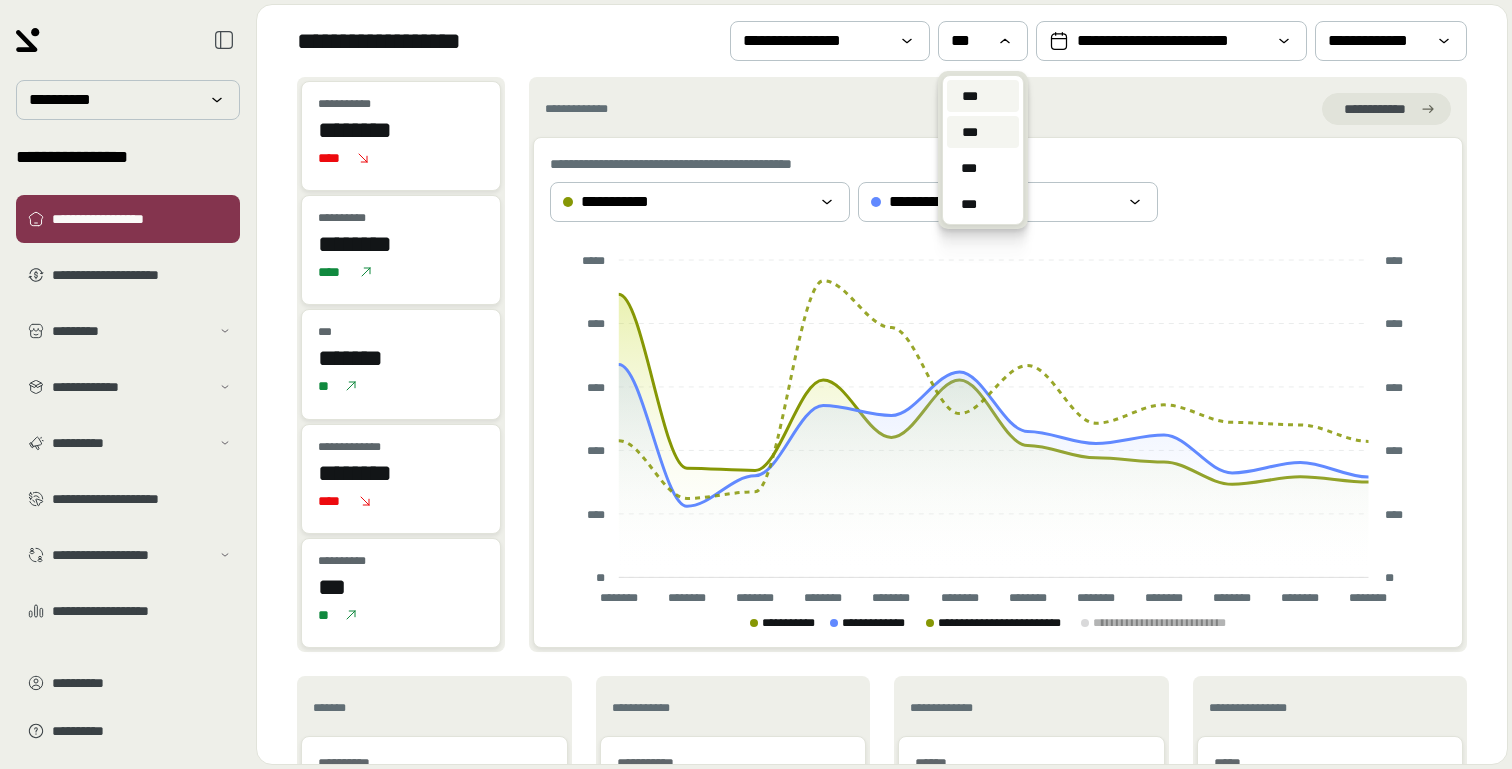 click on "***" at bounding box center [970, 132] 